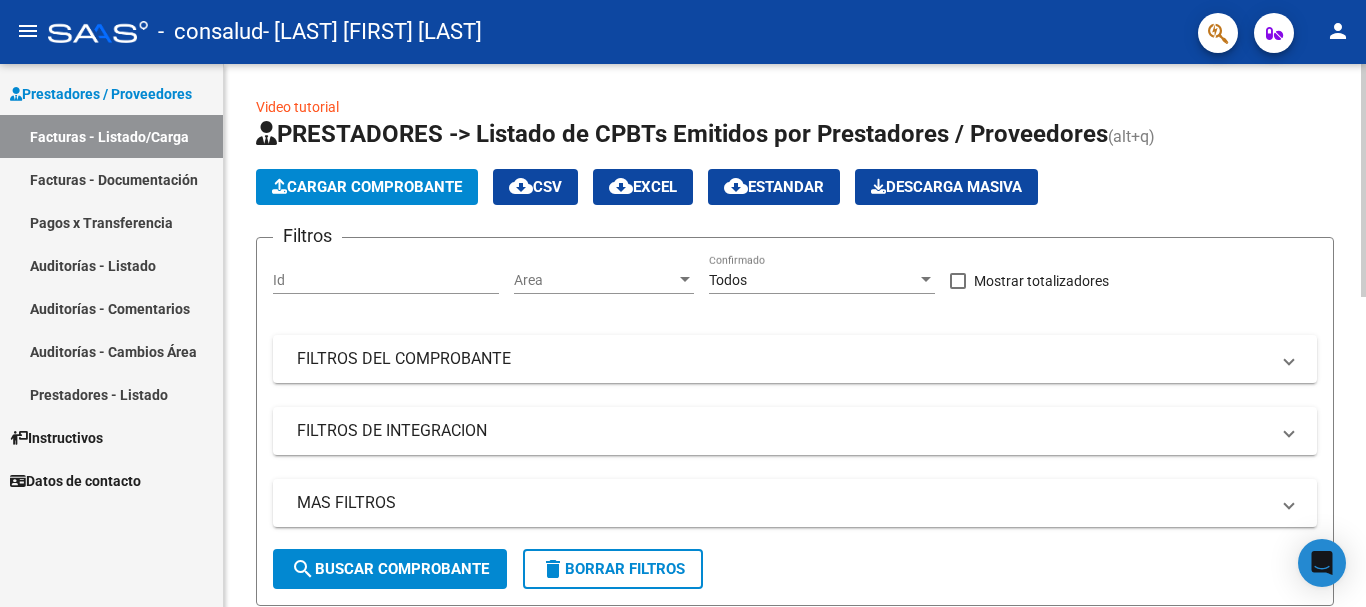 scroll, scrollTop: 0, scrollLeft: 0, axis: both 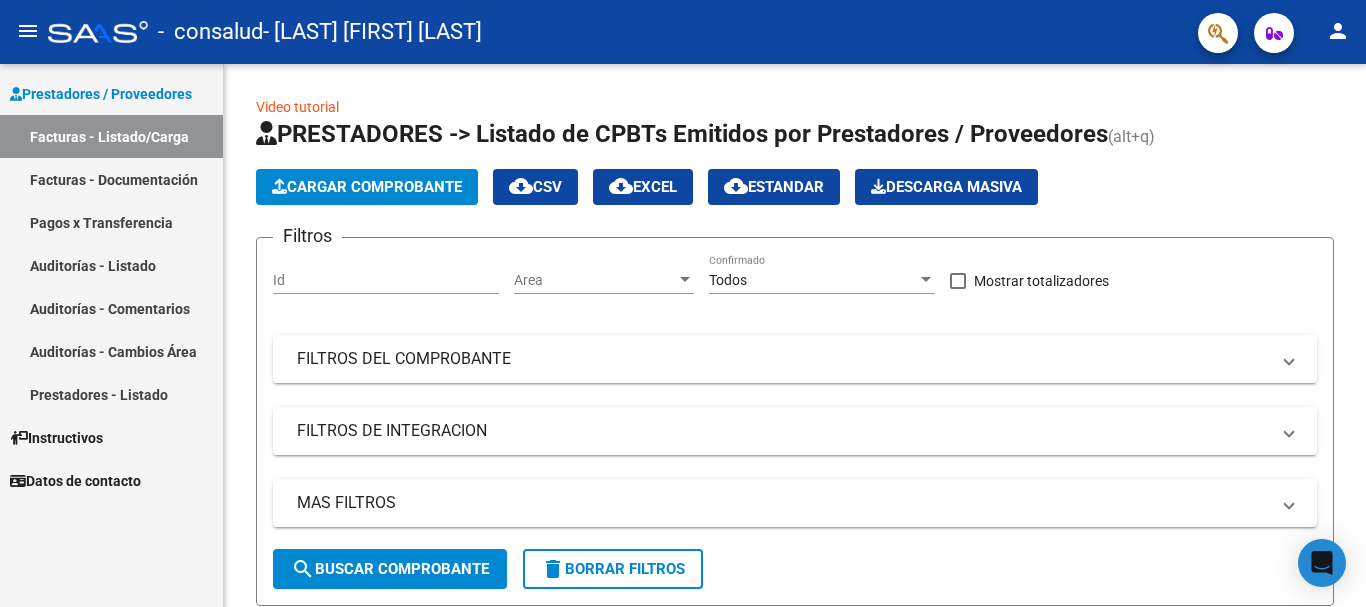 click on "Pagos x Transferencia" at bounding box center [111, 222] 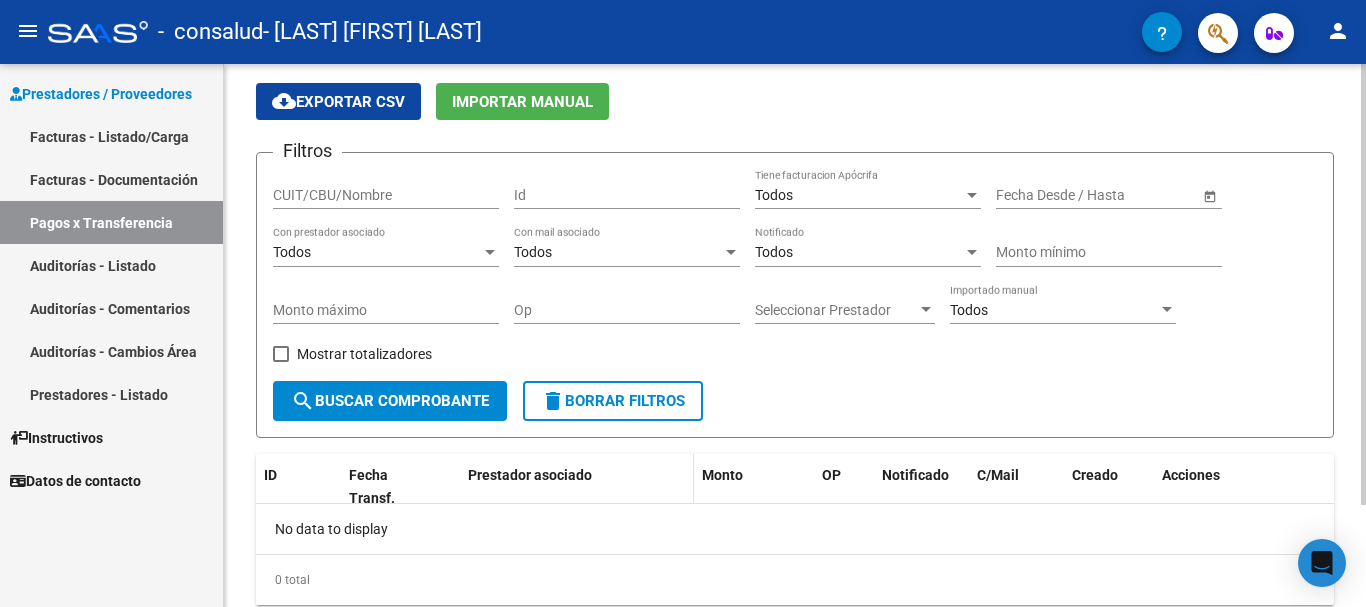scroll, scrollTop: 126, scrollLeft: 0, axis: vertical 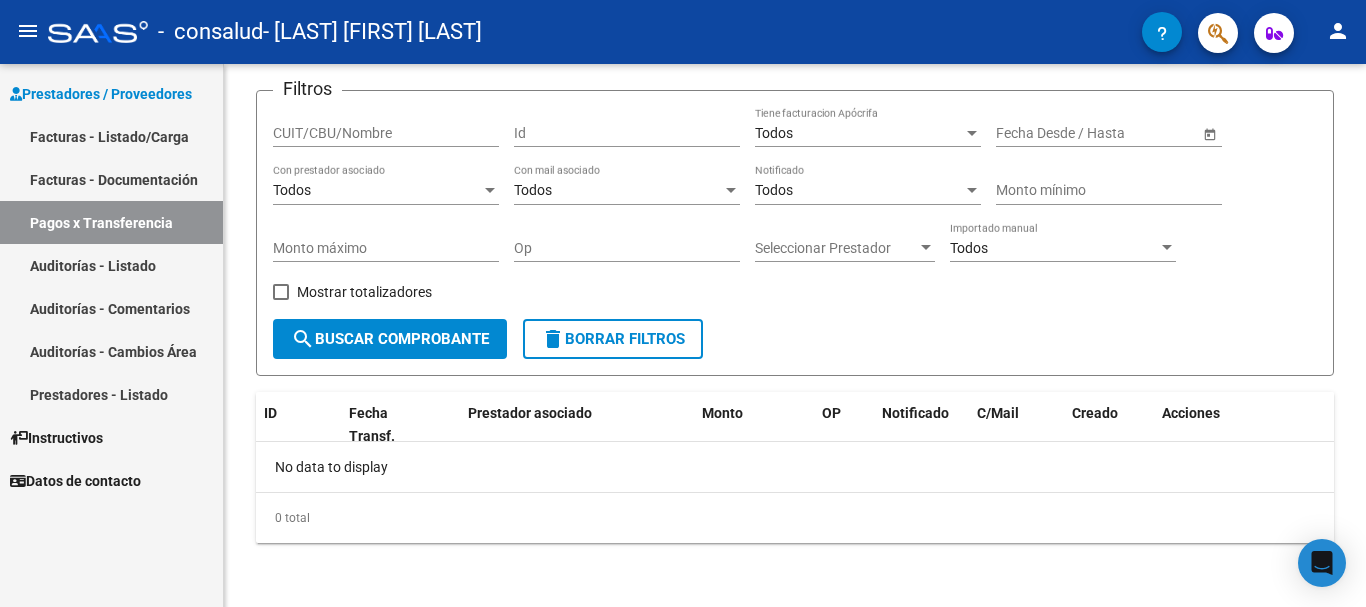 click on "Facturas - Listado/Carga" at bounding box center [111, 136] 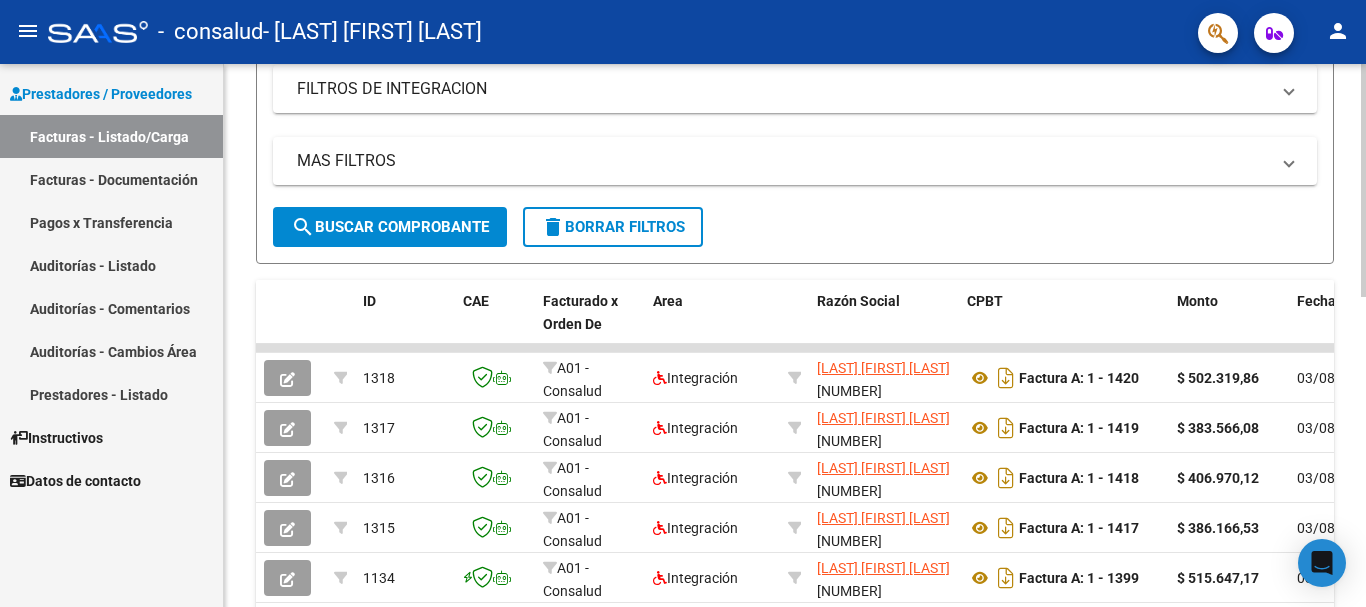 scroll, scrollTop: 725, scrollLeft: 0, axis: vertical 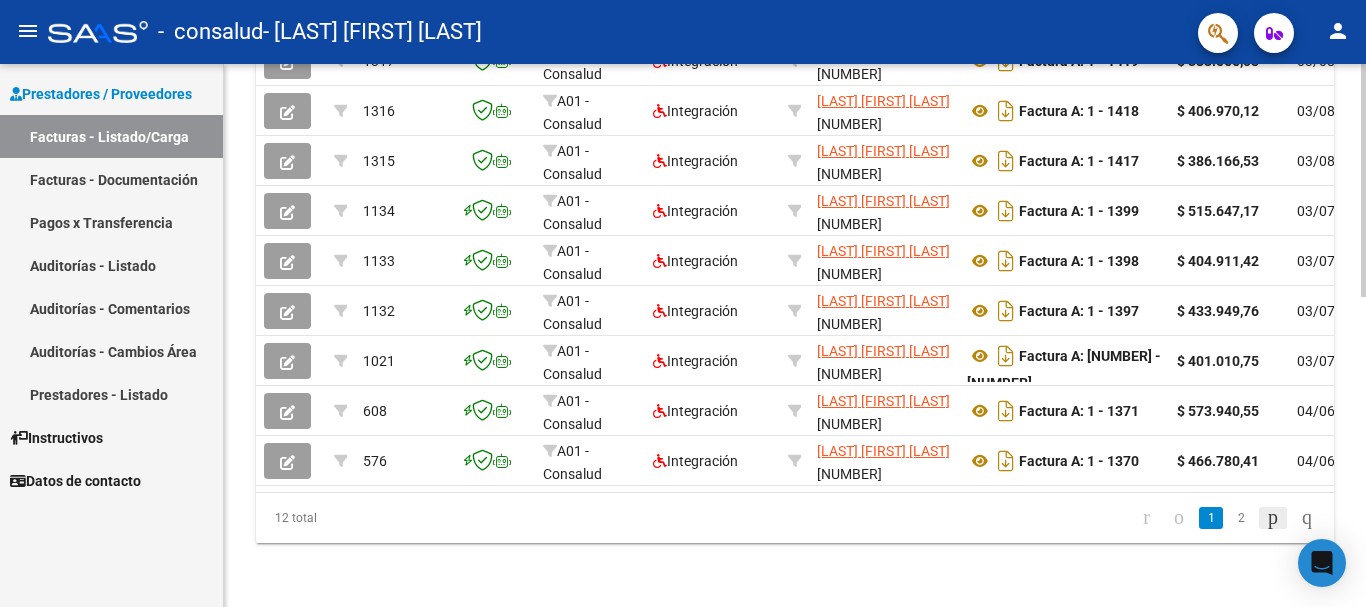 click 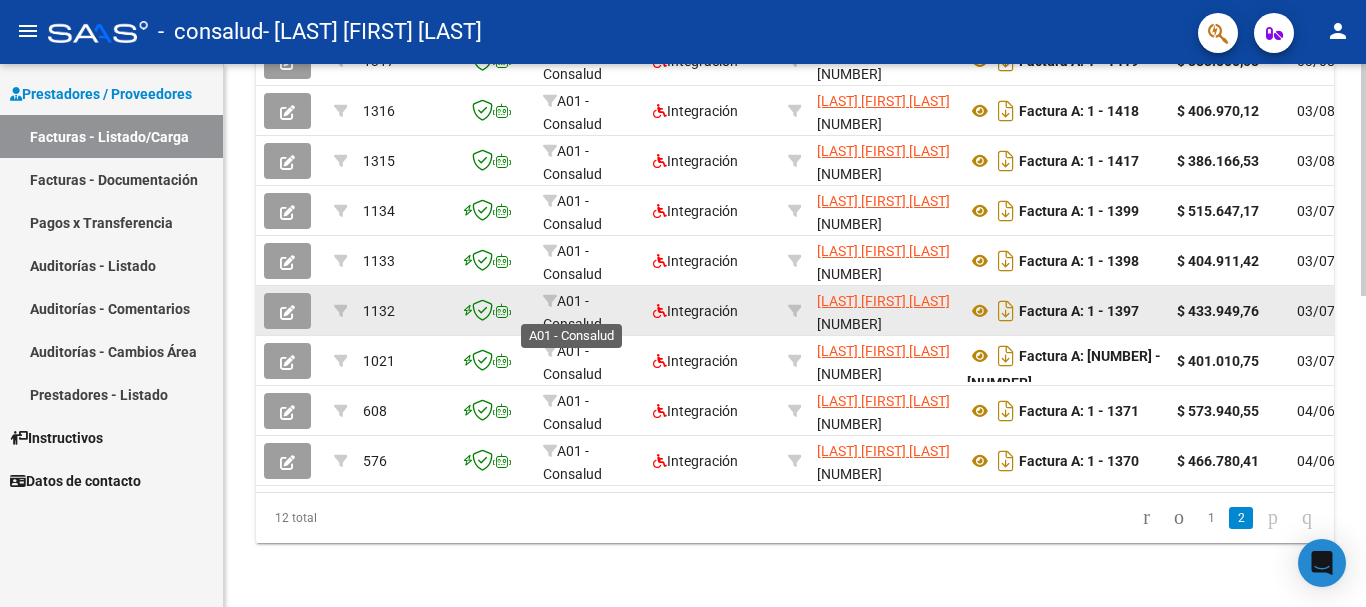 scroll, scrollTop: 325, scrollLeft: 0, axis: vertical 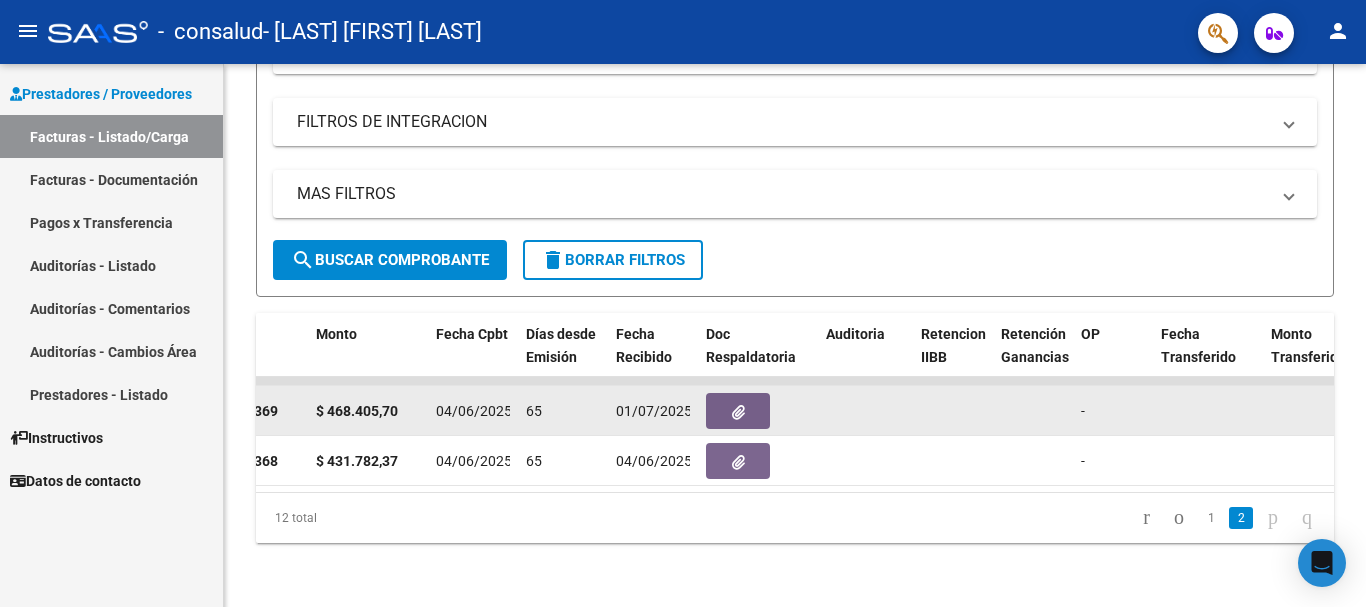 click 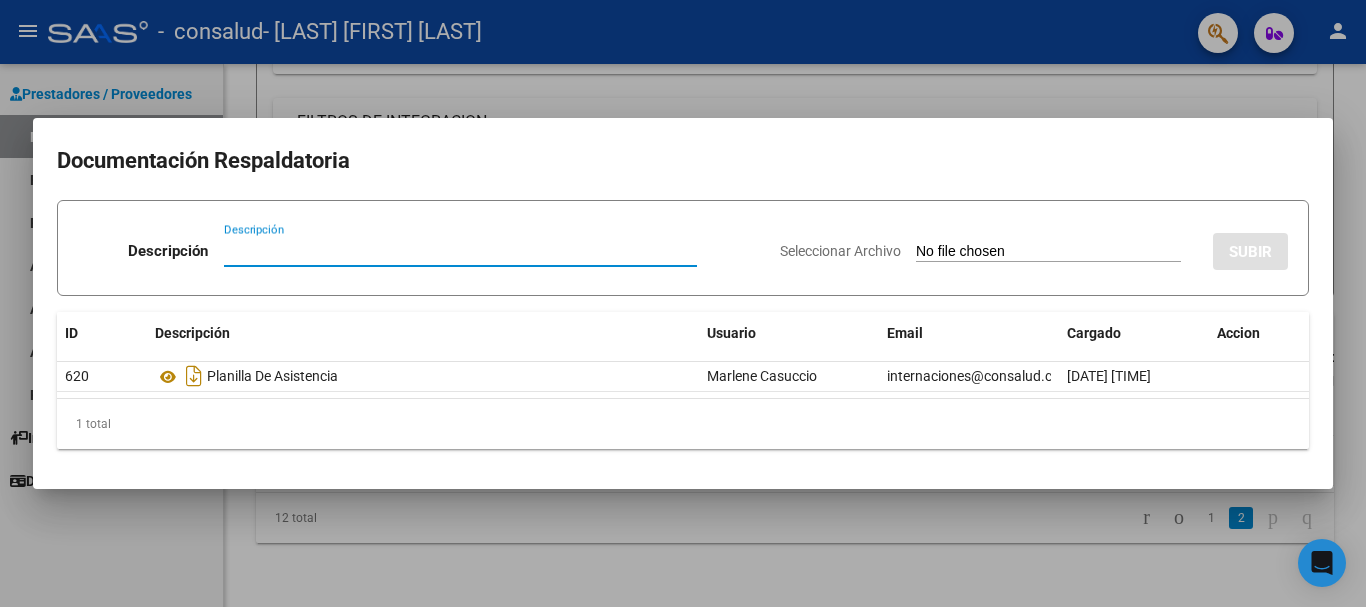 click at bounding box center (683, 303) 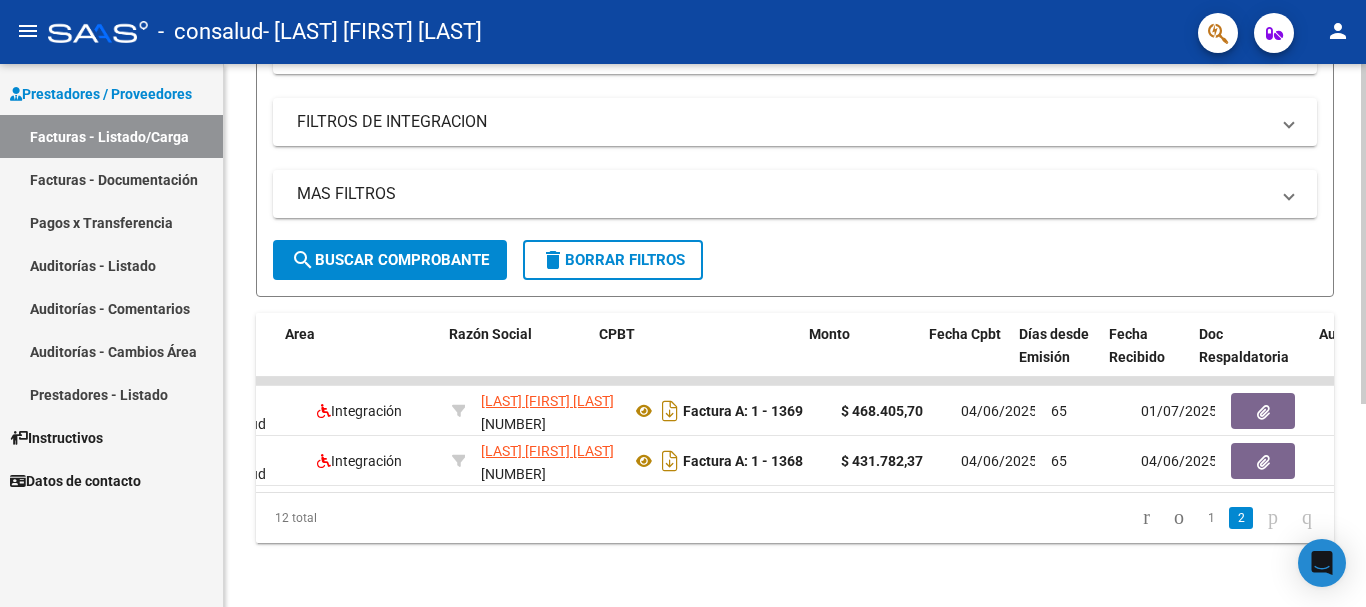scroll, scrollTop: 0, scrollLeft: 0, axis: both 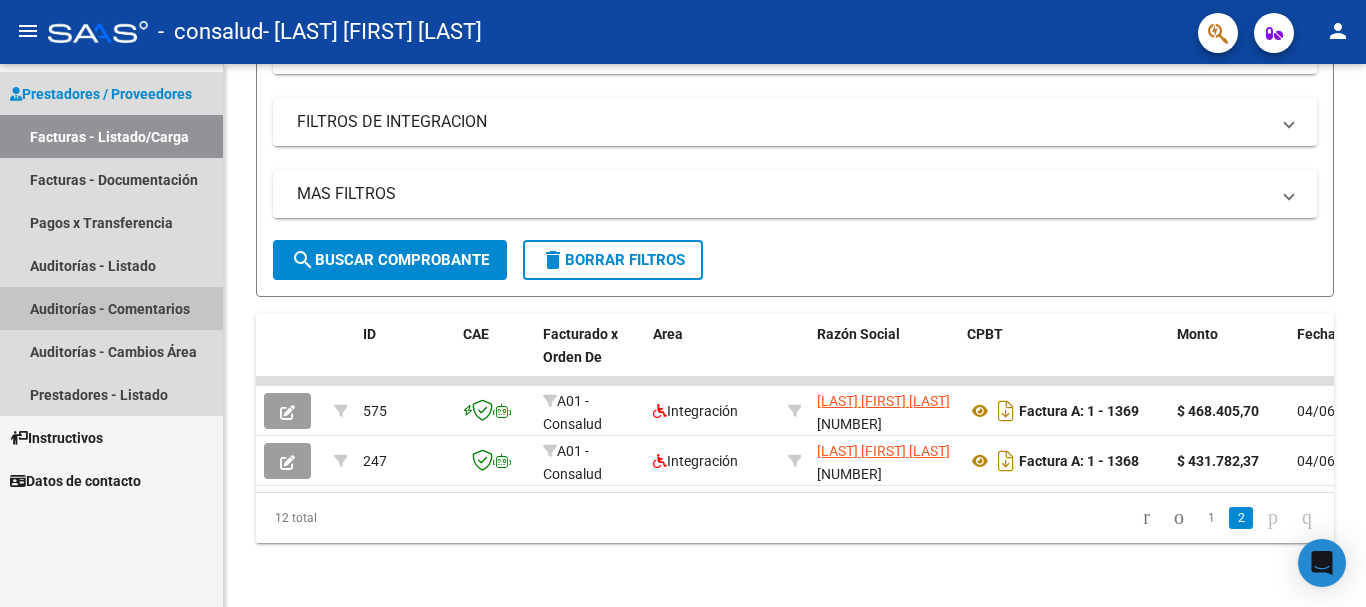 click on "Auditorías - Comentarios" at bounding box center [111, 308] 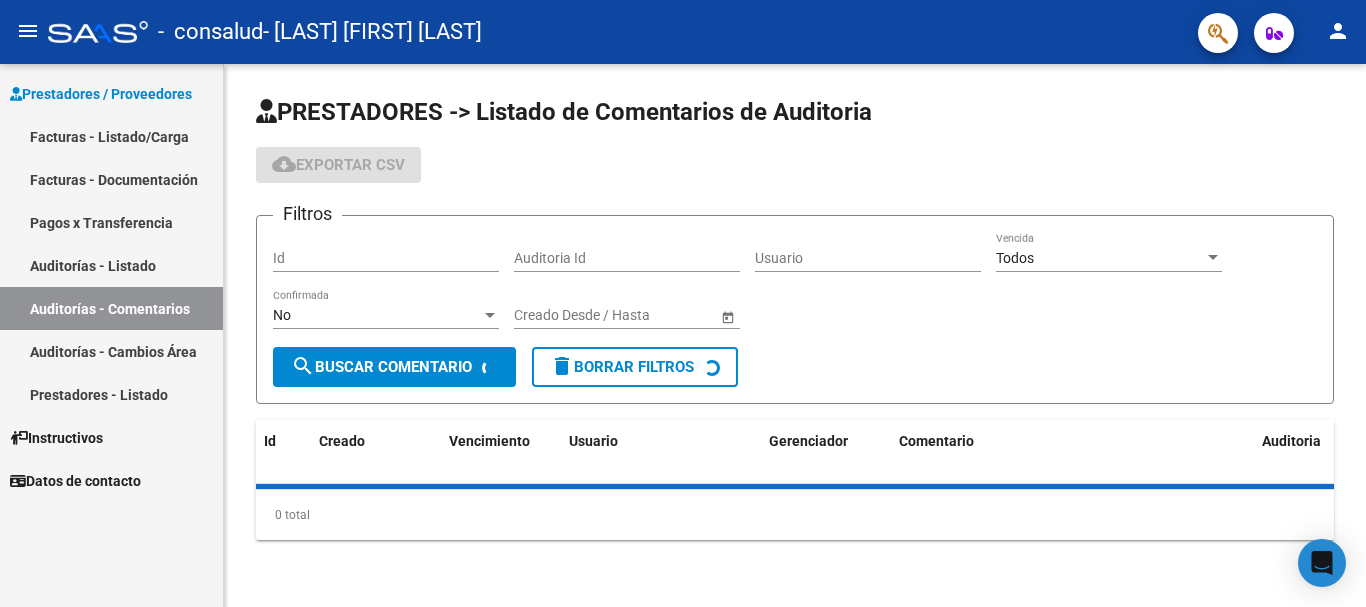 scroll, scrollTop: 0, scrollLeft: 0, axis: both 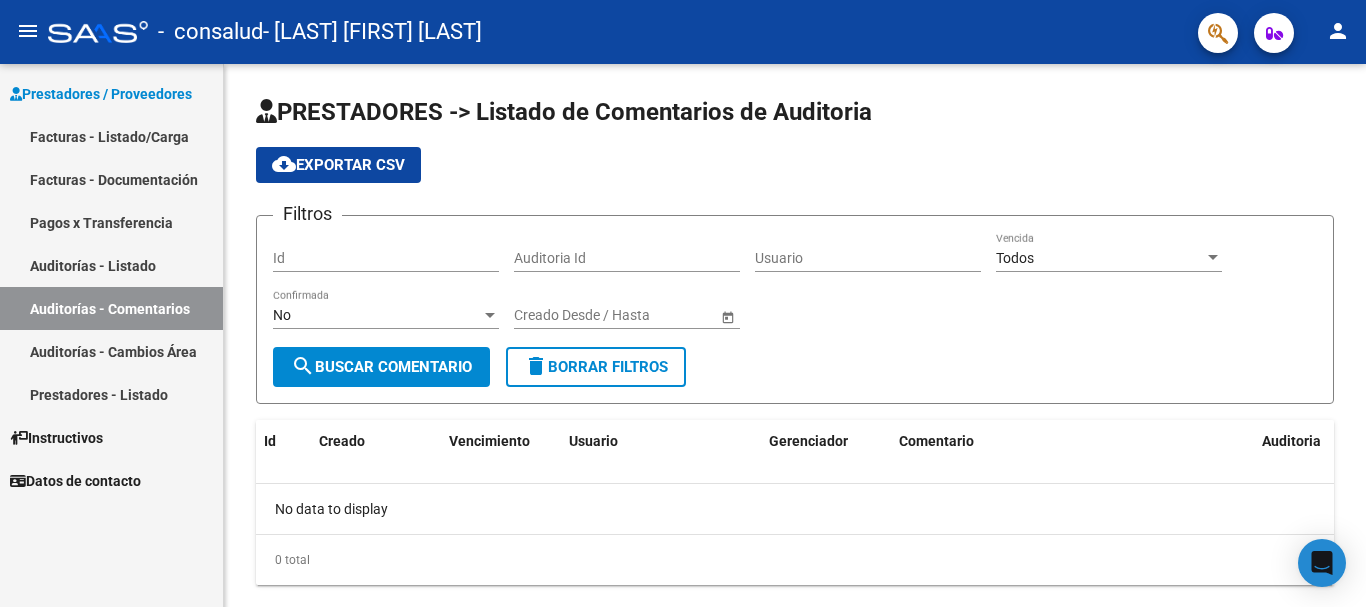 click on "Auditorías - Listado" at bounding box center (111, 265) 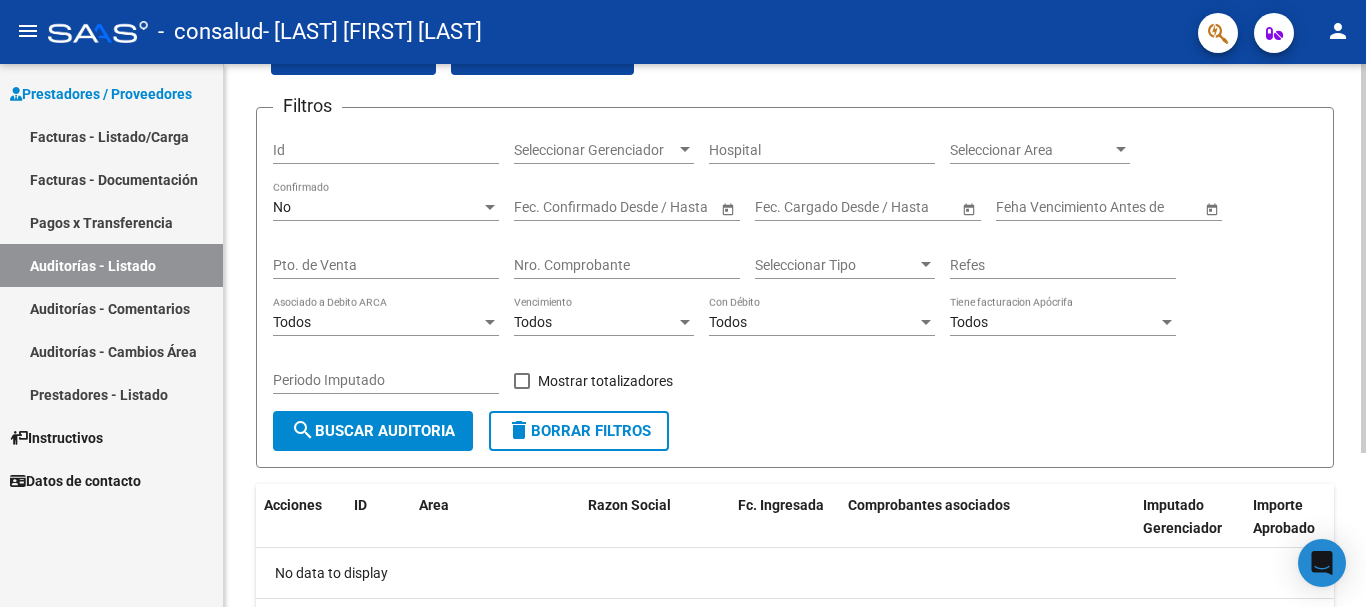 scroll, scrollTop: 0, scrollLeft: 0, axis: both 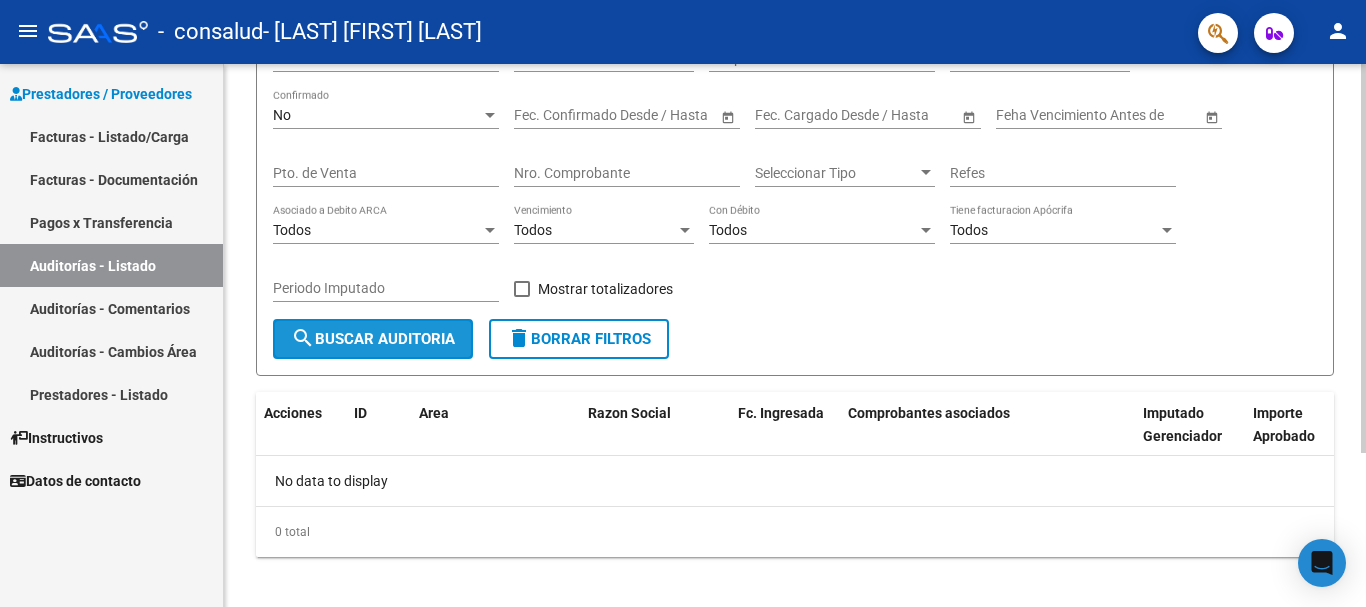 click on "search  Buscar Auditoria" 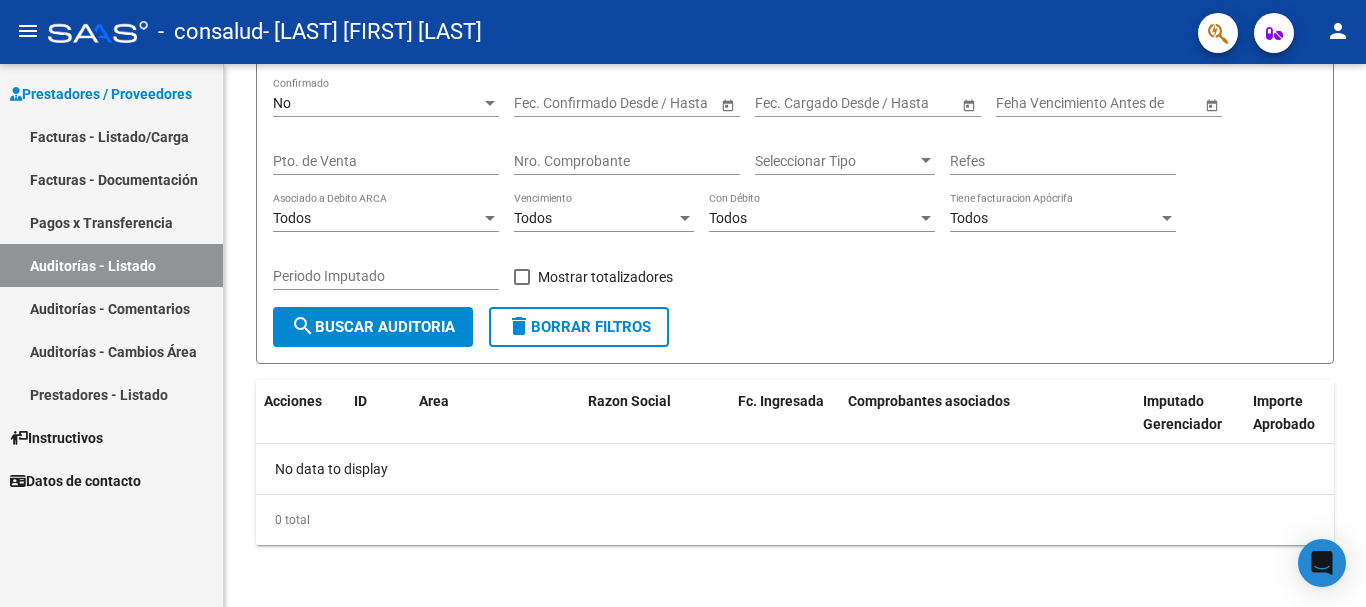 scroll, scrollTop: 214, scrollLeft: 0, axis: vertical 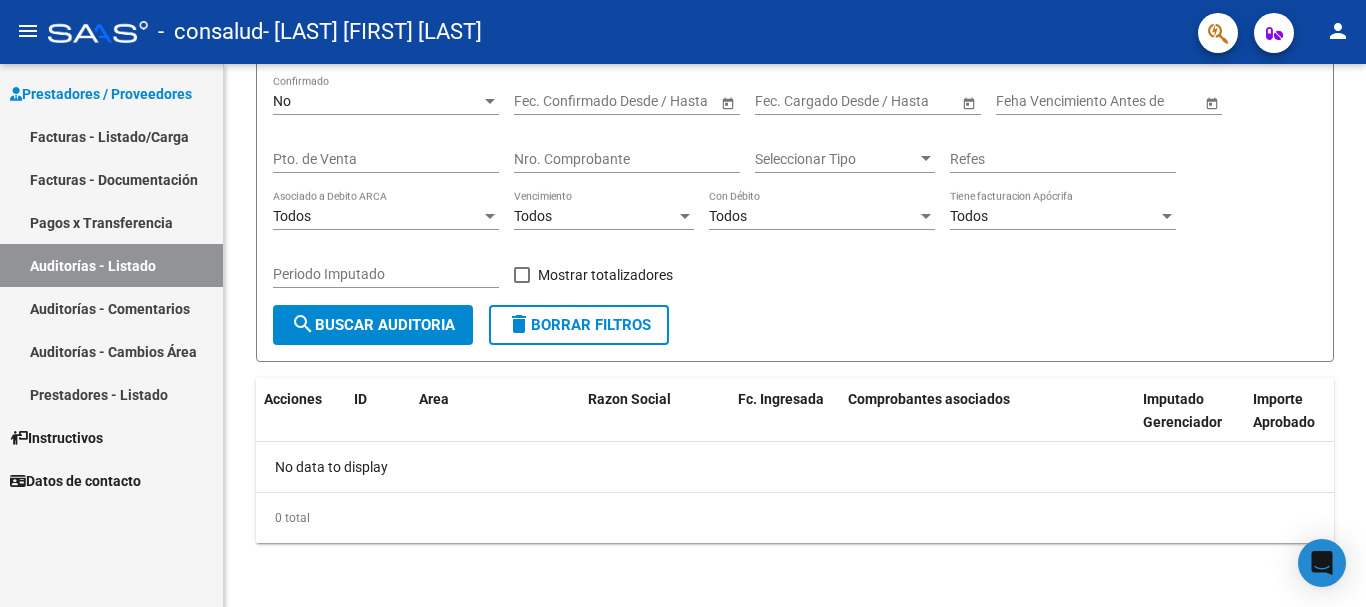 click on "Auditorías - Cambios Área" at bounding box center (111, 351) 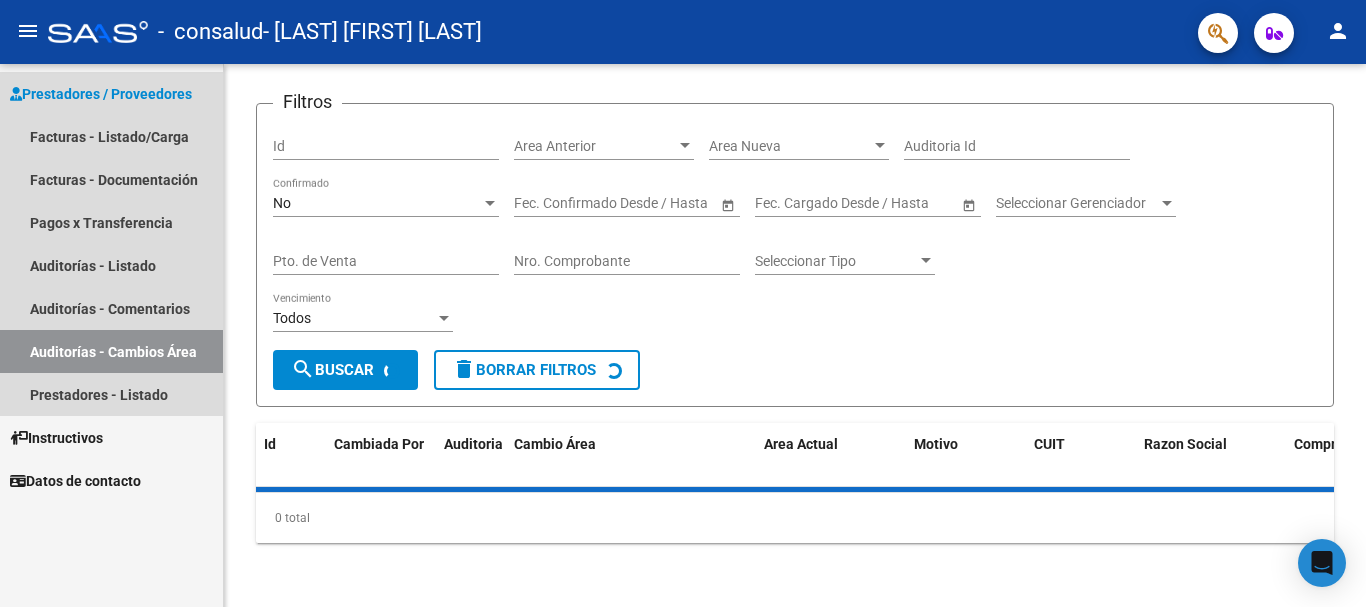 scroll, scrollTop: 0, scrollLeft: 0, axis: both 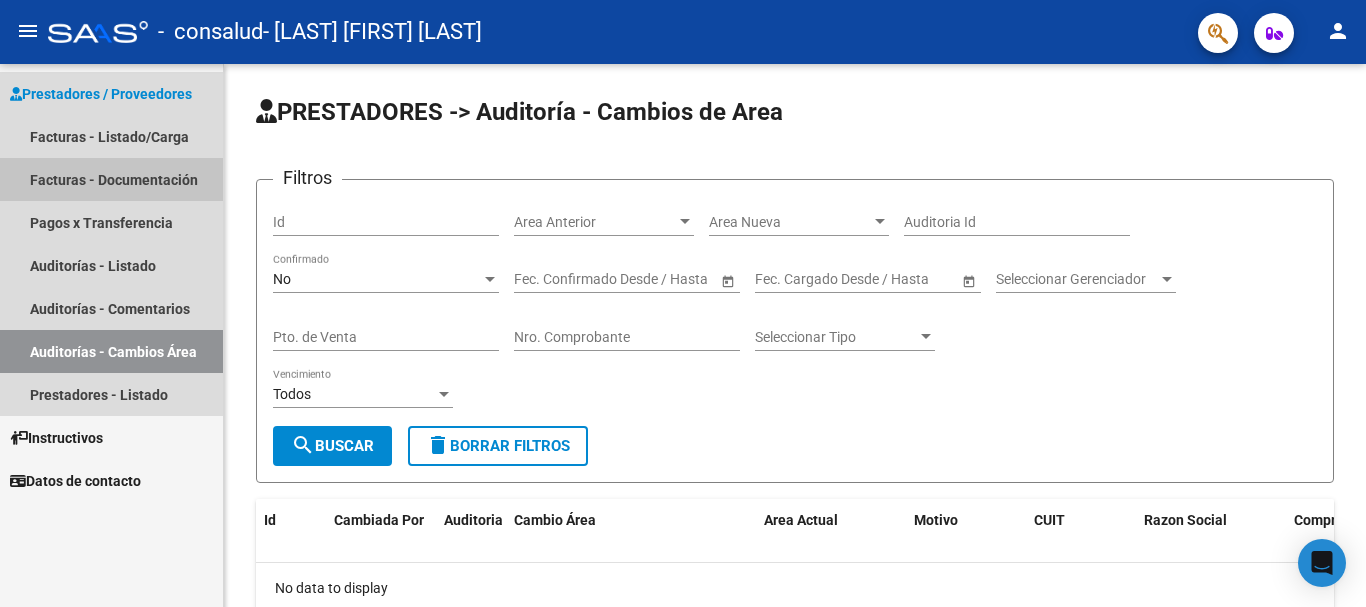 click on "Facturas - Documentación" at bounding box center (111, 179) 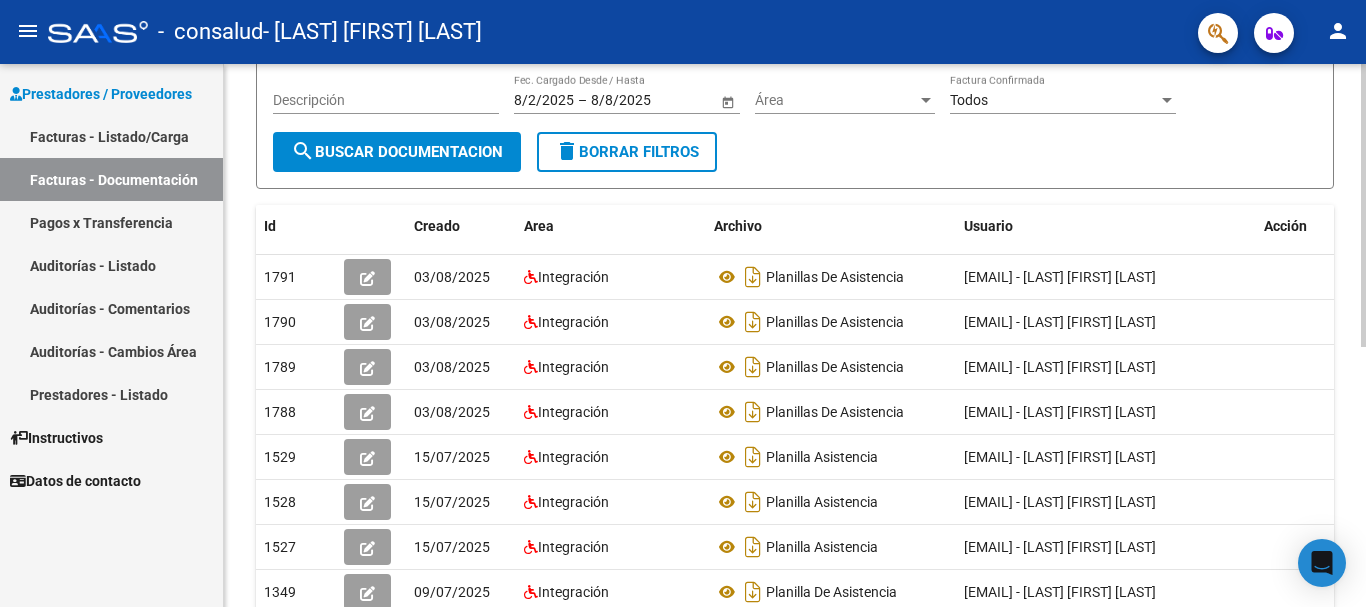 scroll, scrollTop: 100, scrollLeft: 0, axis: vertical 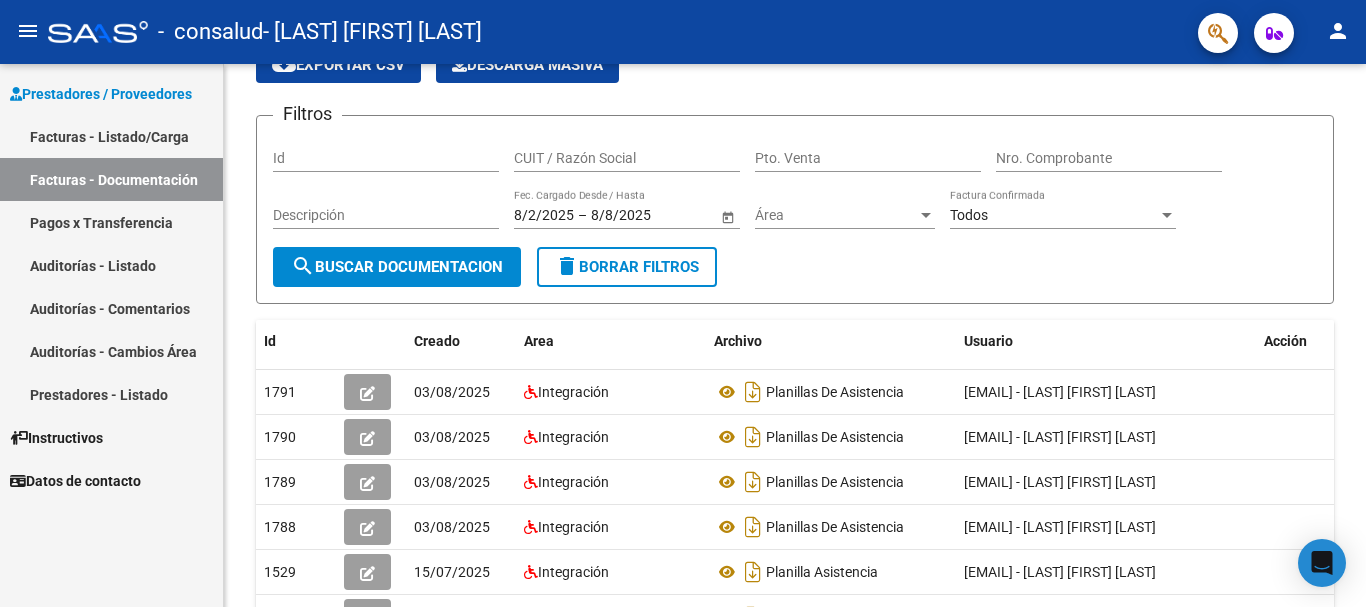 click on "Facturas - Listado/Carga" at bounding box center (111, 136) 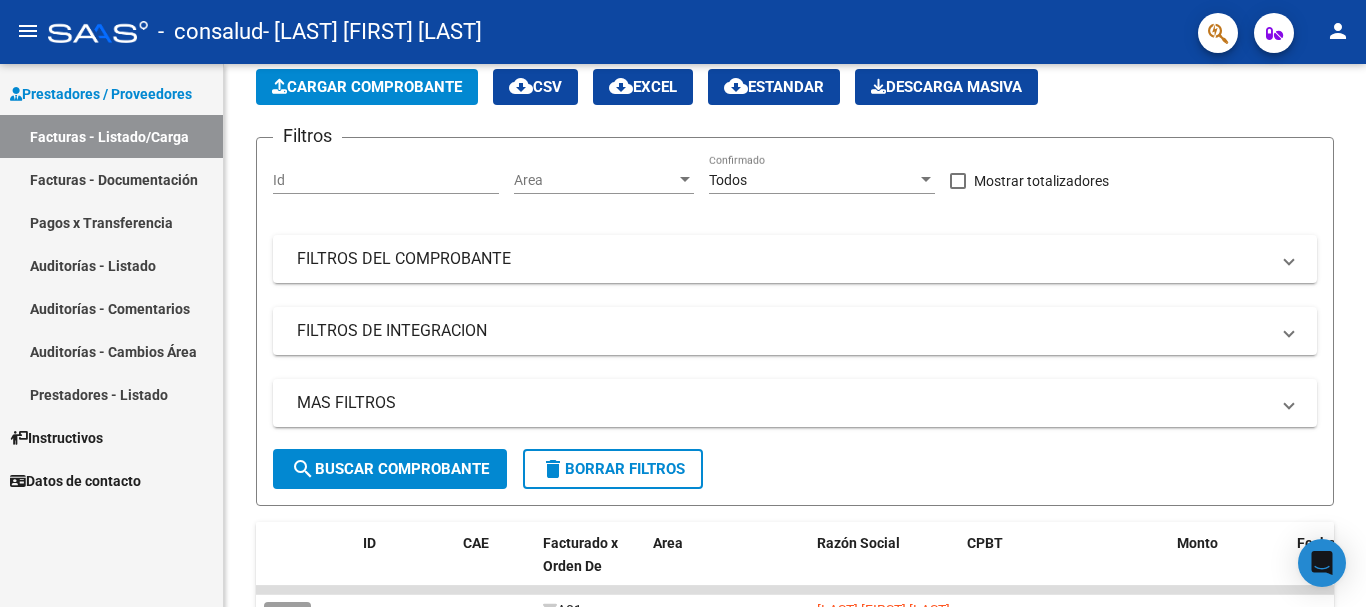 scroll, scrollTop: 0, scrollLeft: 0, axis: both 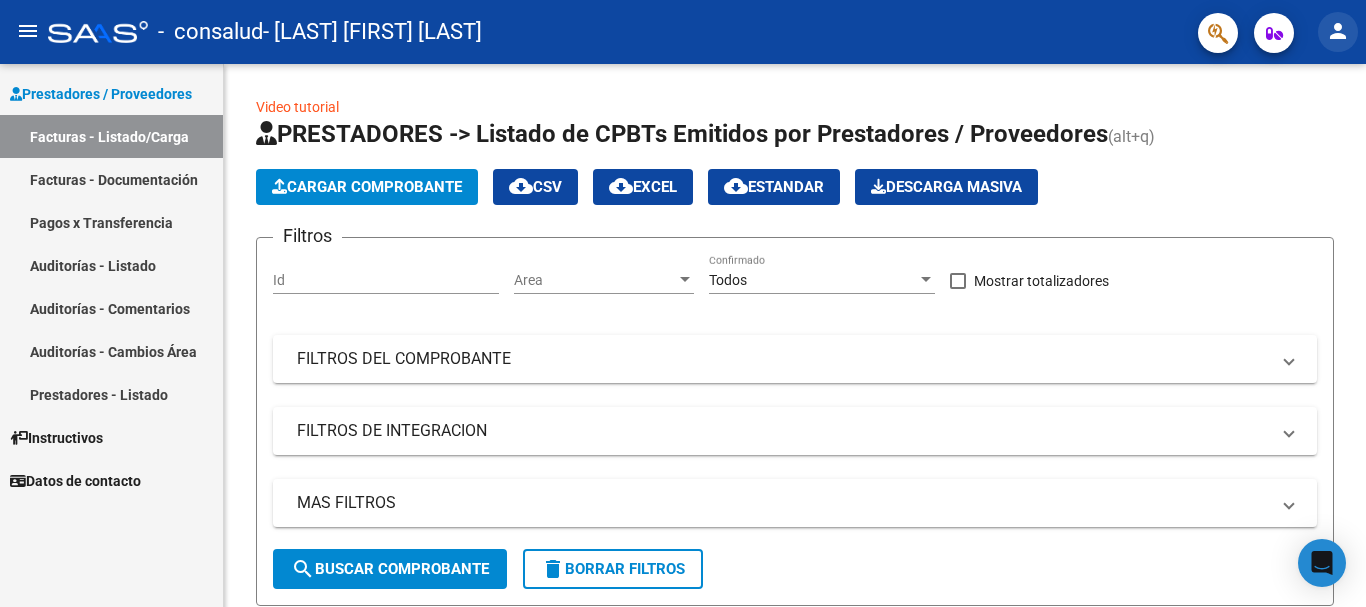 click on "person" 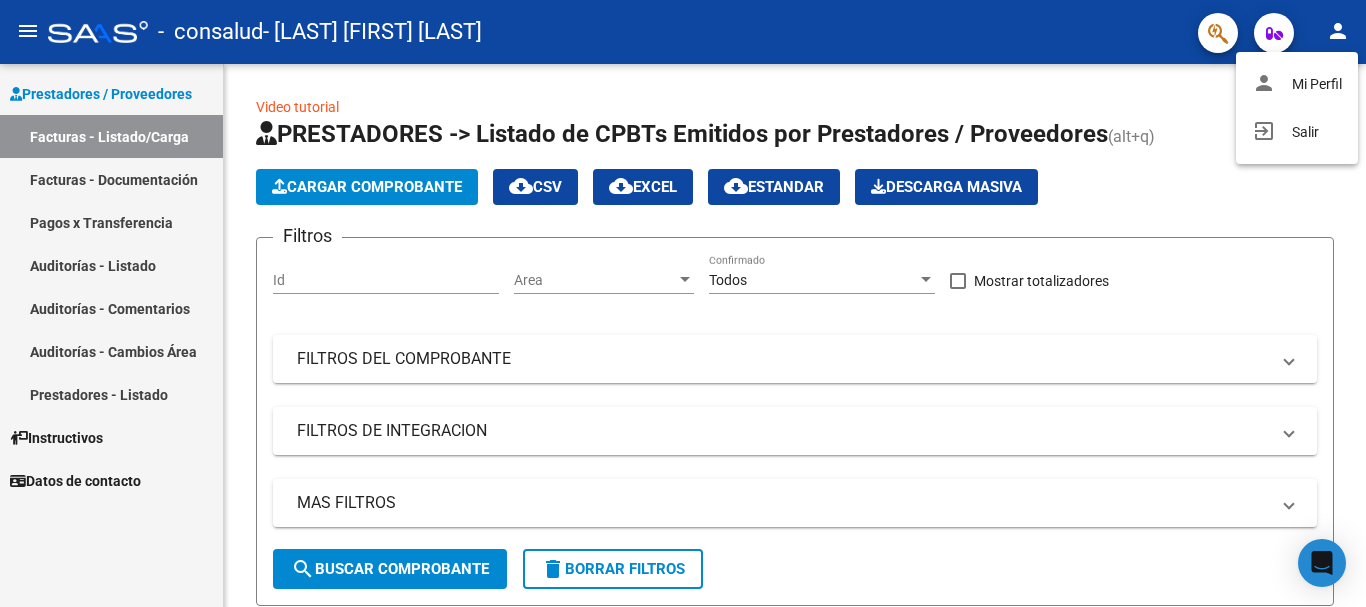 click at bounding box center (683, 303) 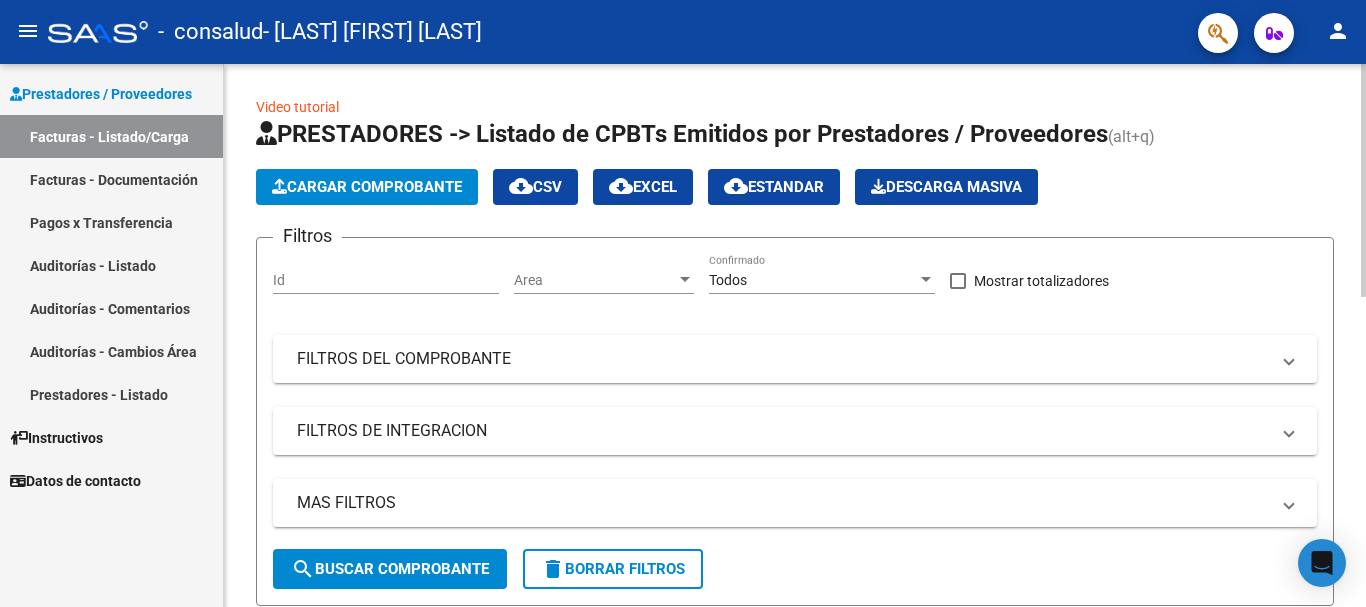 click on "Descarga Masiva" 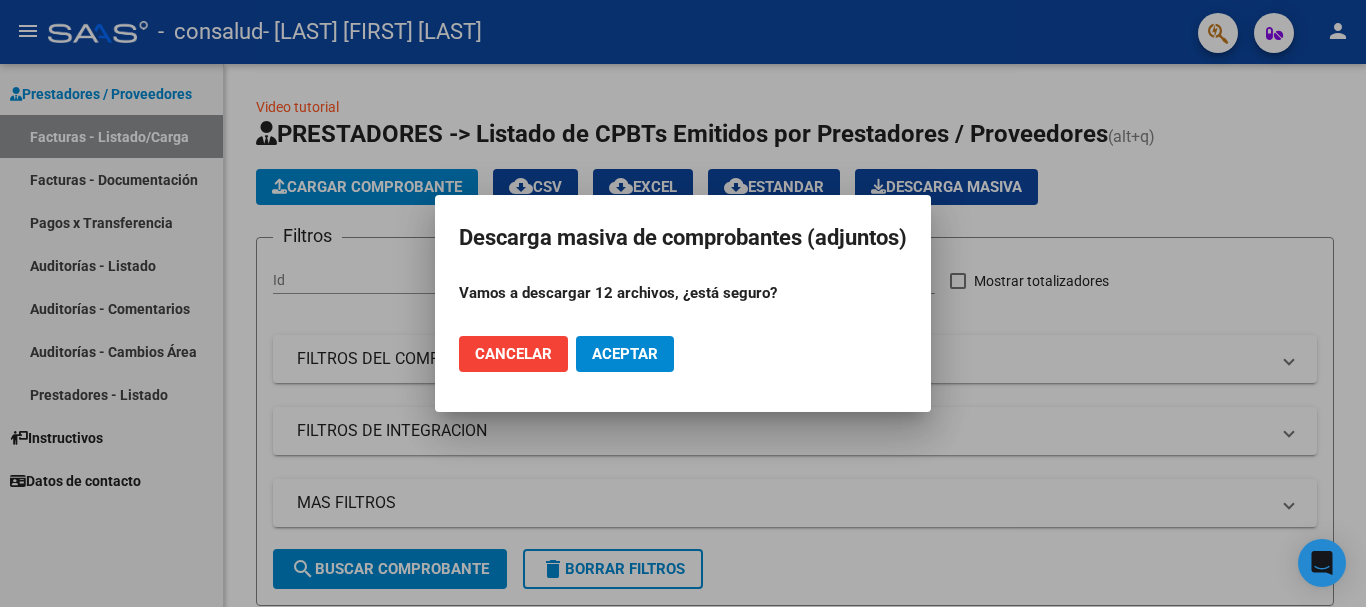 click on "Aceptar" 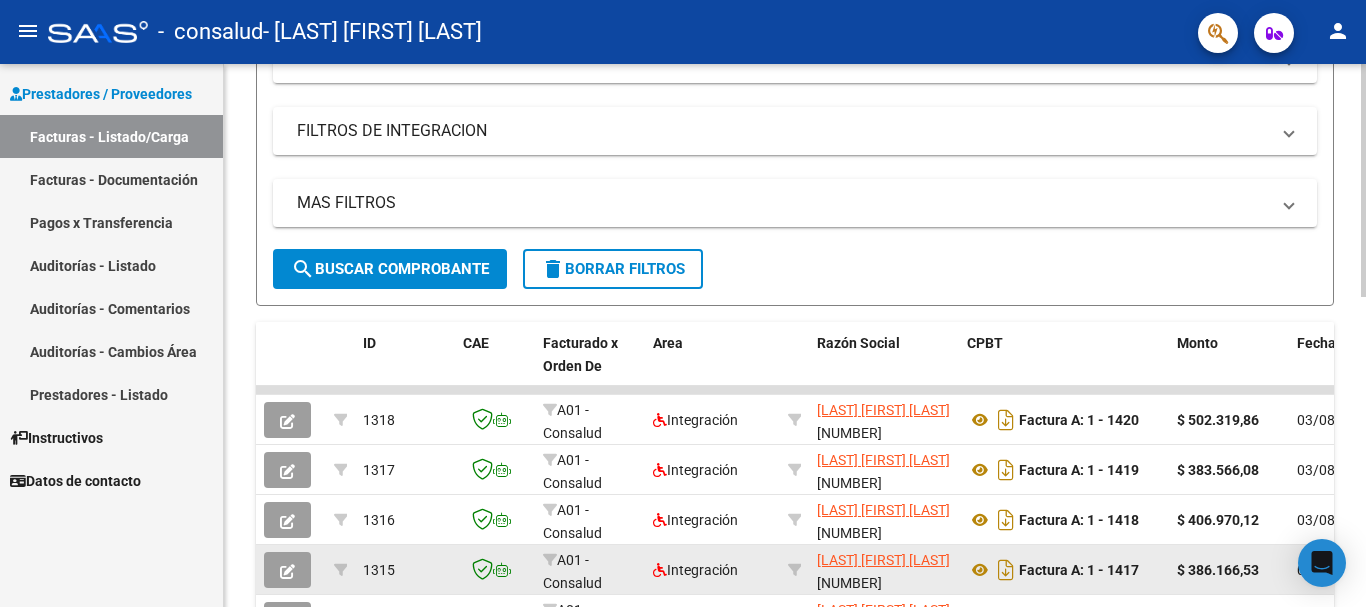 scroll, scrollTop: 500, scrollLeft: 0, axis: vertical 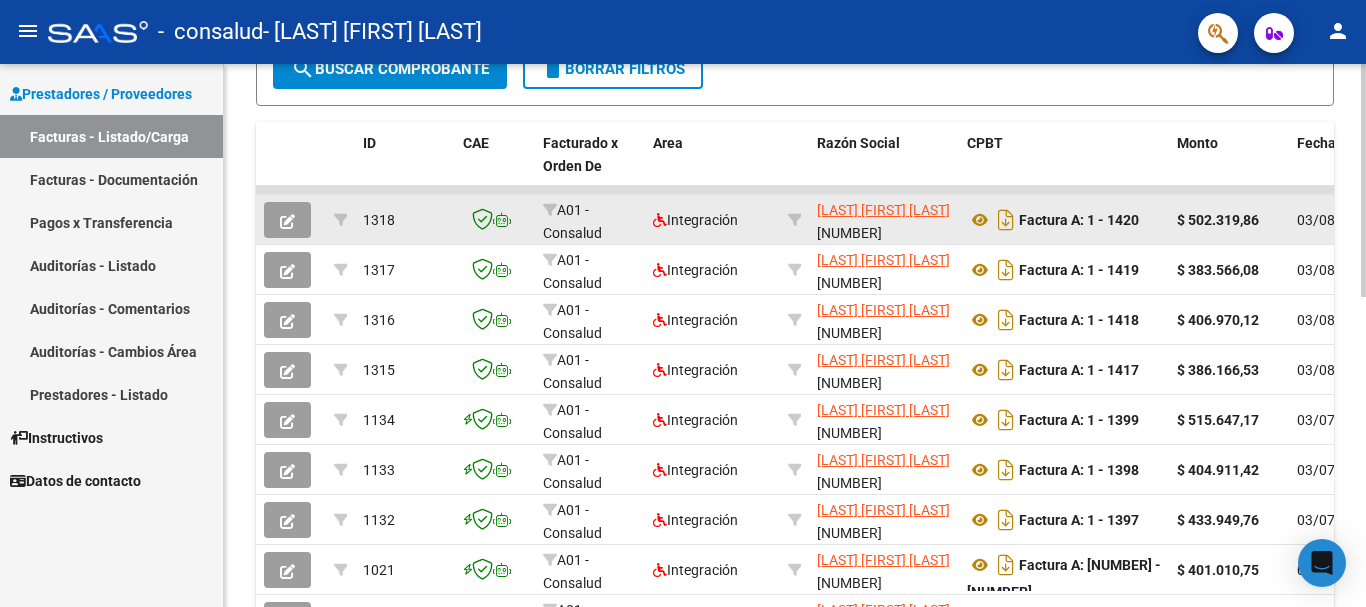 click 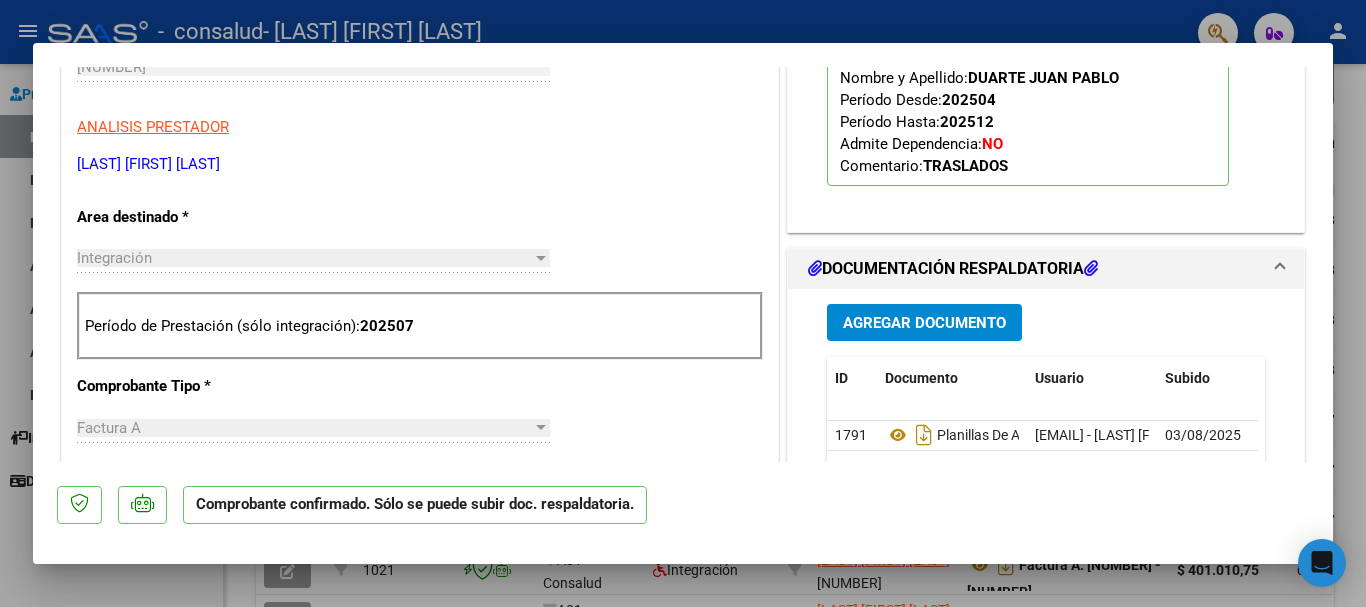 scroll, scrollTop: 0, scrollLeft: 0, axis: both 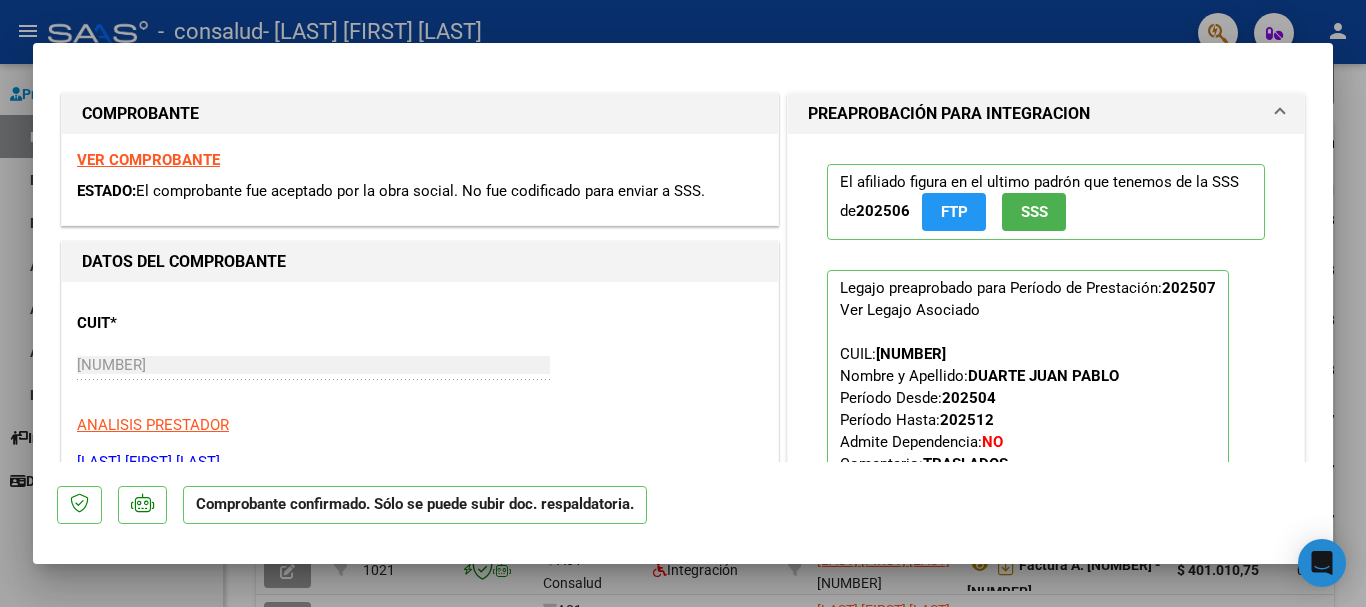 click on "FTP" at bounding box center (954, 213) 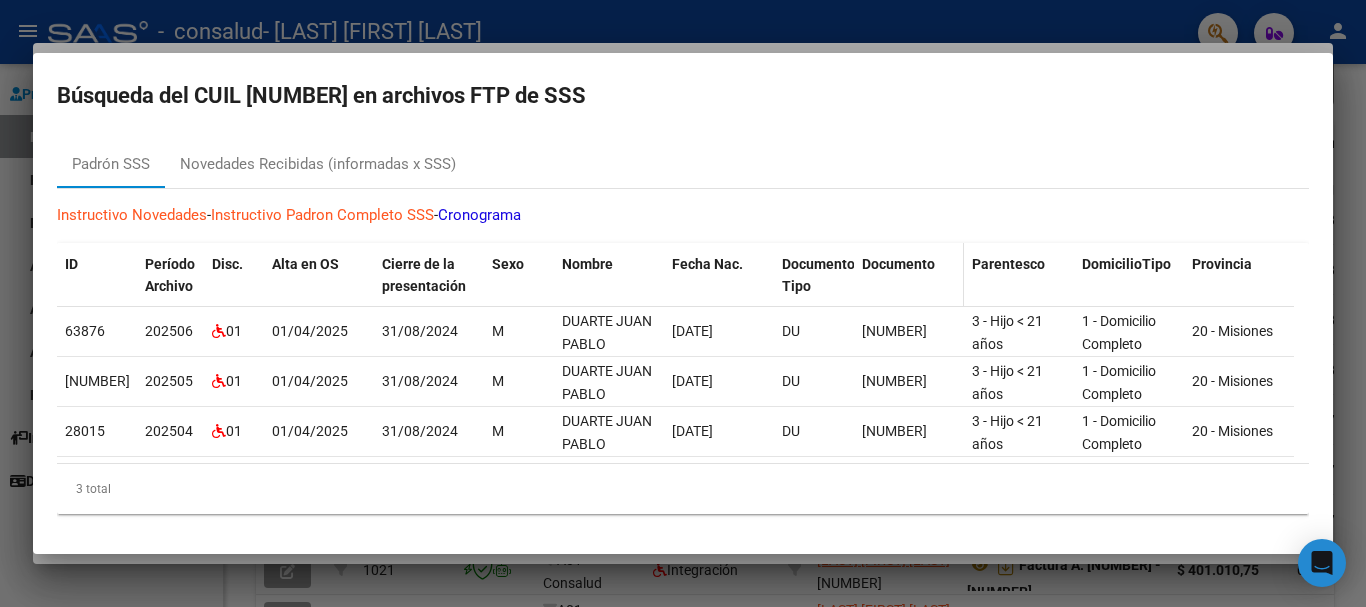 scroll, scrollTop: 0, scrollLeft: 0, axis: both 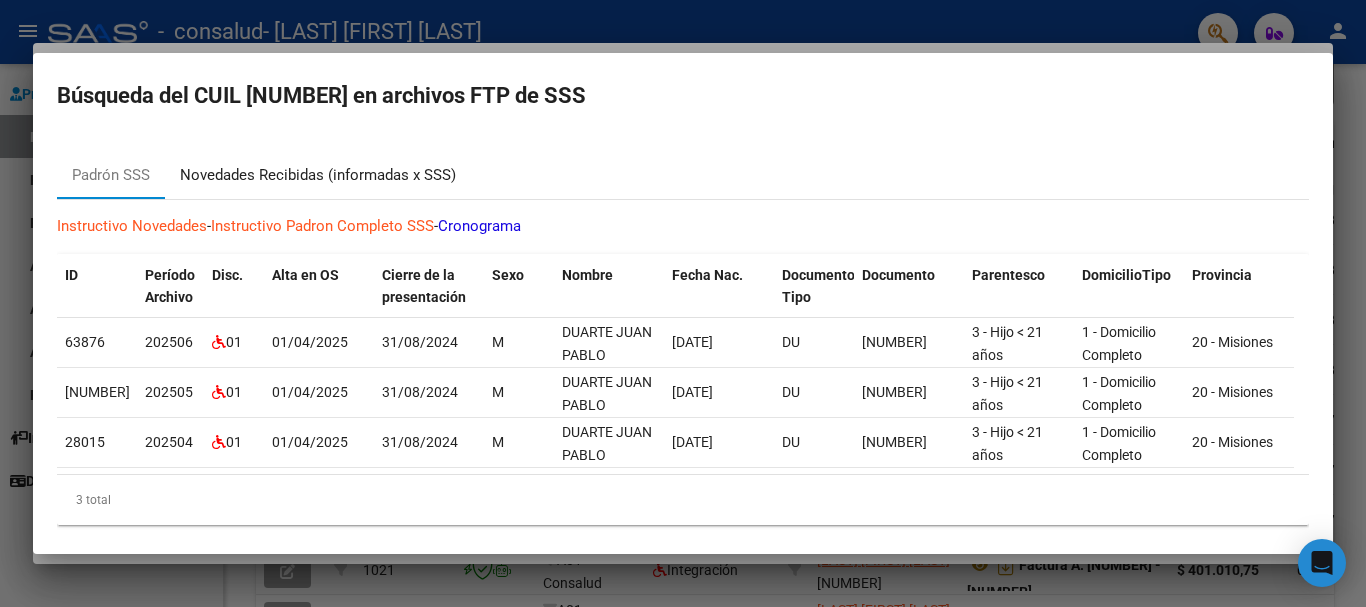click on "Novedades Recibidas (informadas x SSS)" at bounding box center [318, 175] 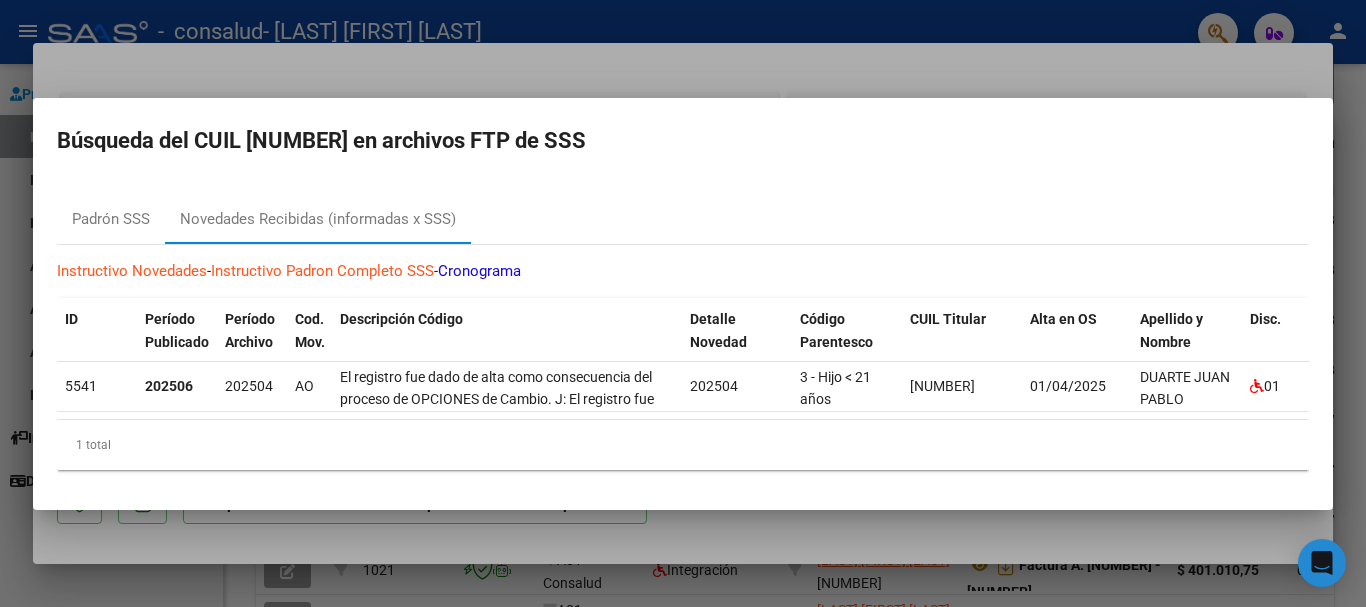 click on "Cronograma" at bounding box center [479, 271] 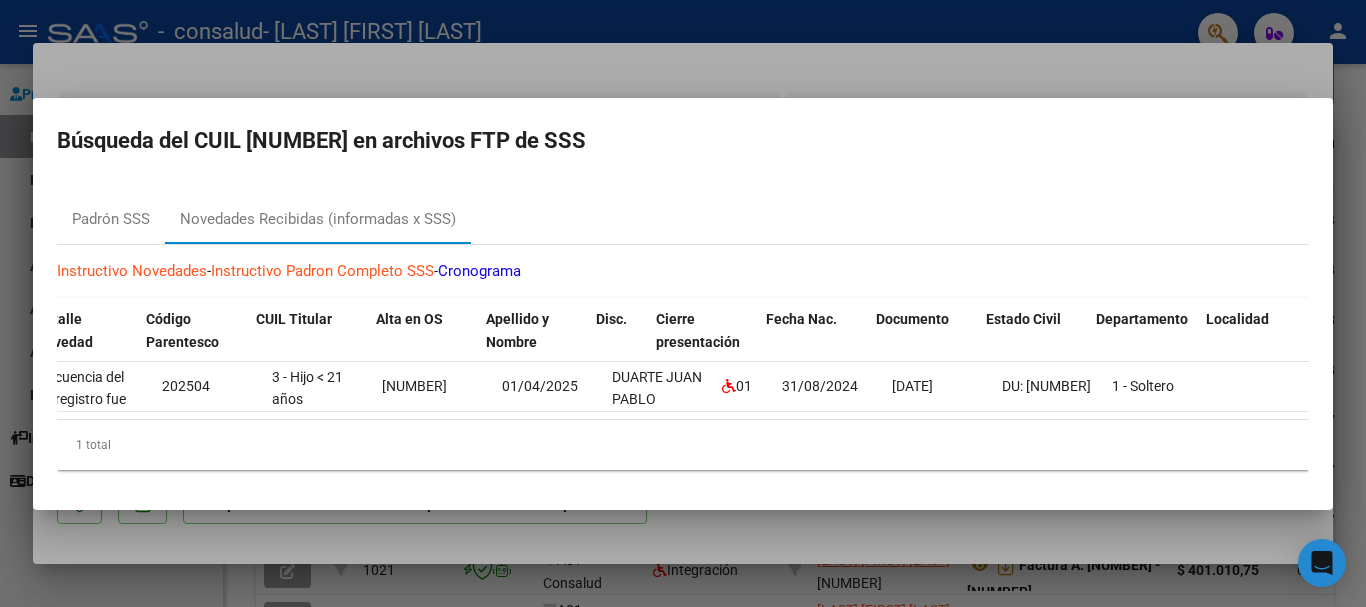 scroll, scrollTop: 0, scrollLeft: 654, axis: horizontal 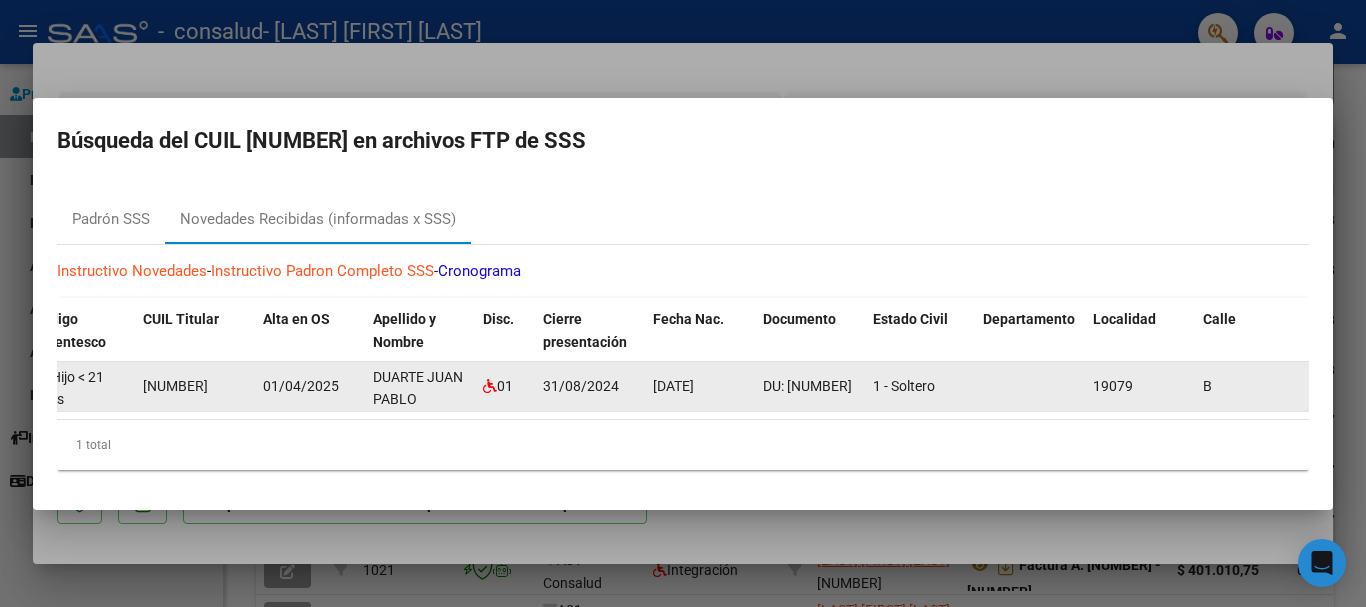 click 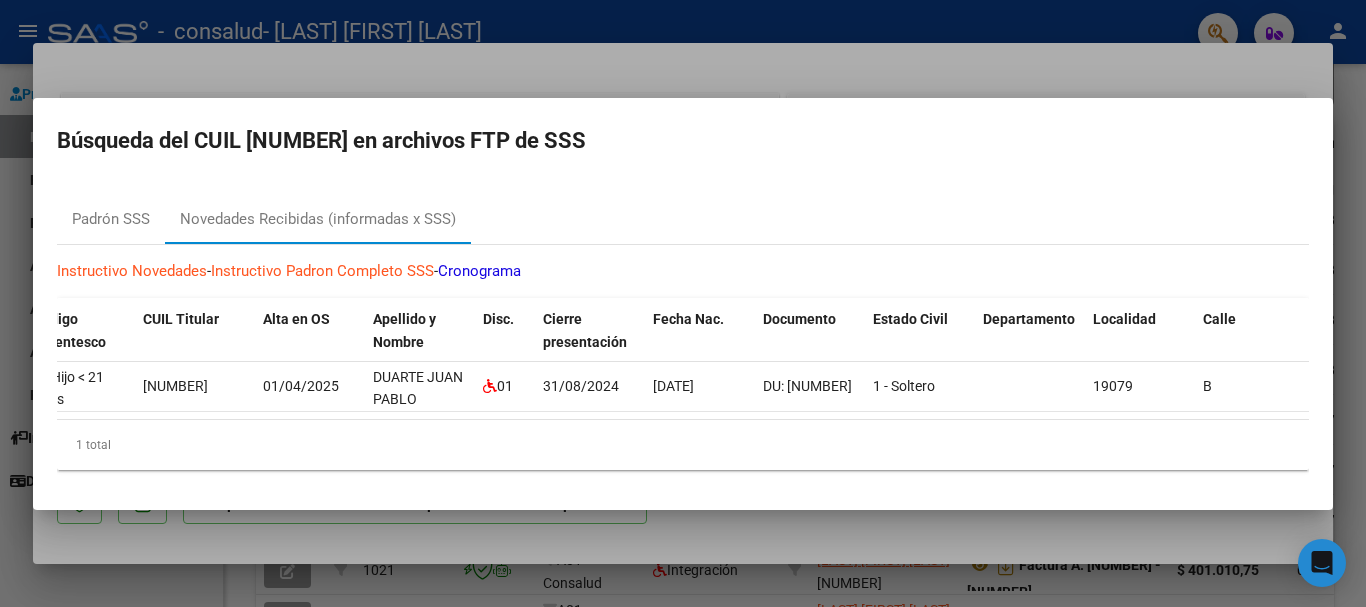 click at bounding box center [683, 303] 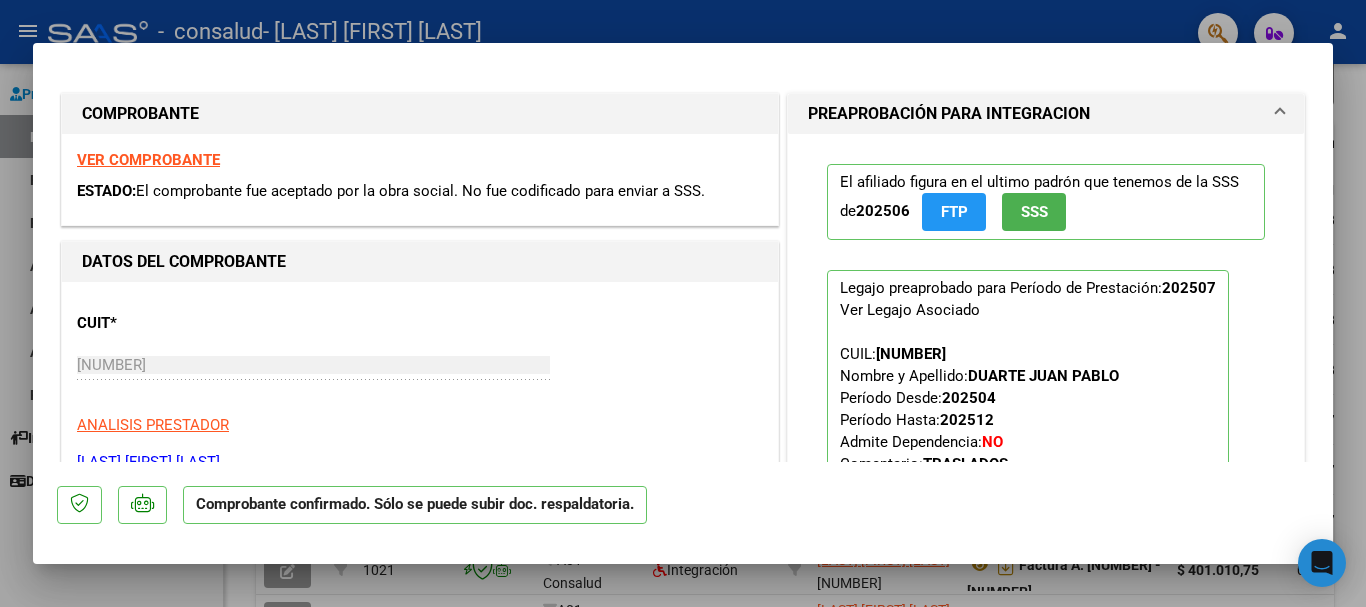 click on "SSS" 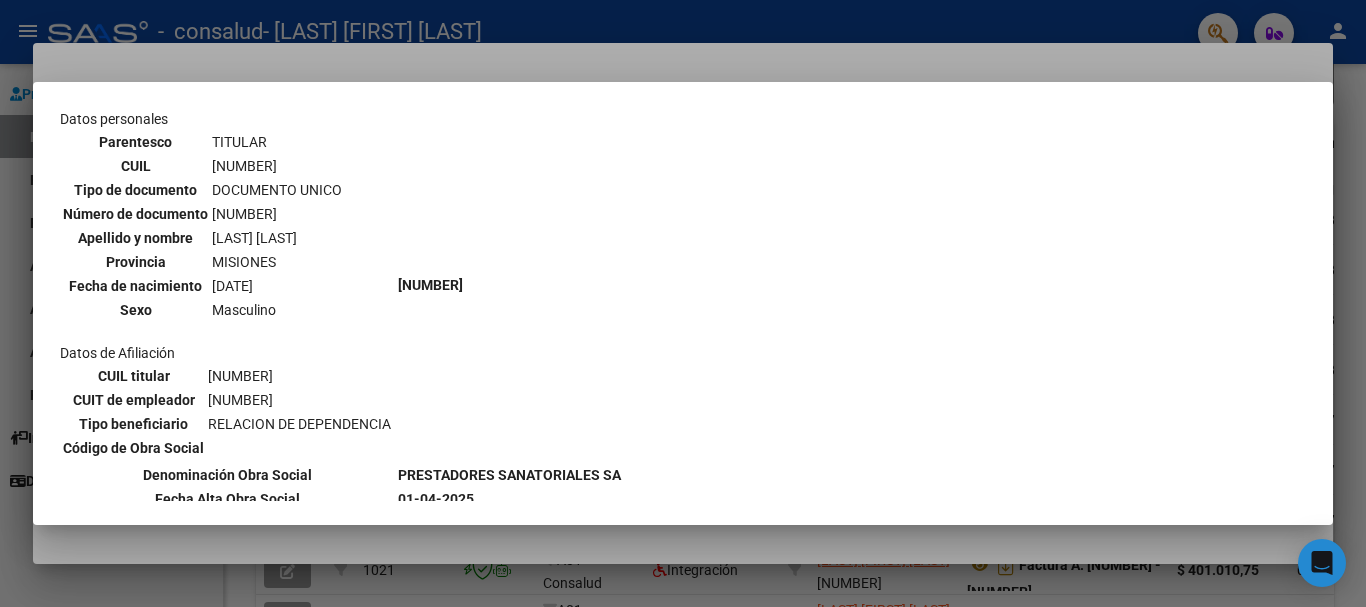 scroll, scrollTop: 200, scrollLeft: 0, axis: vertical 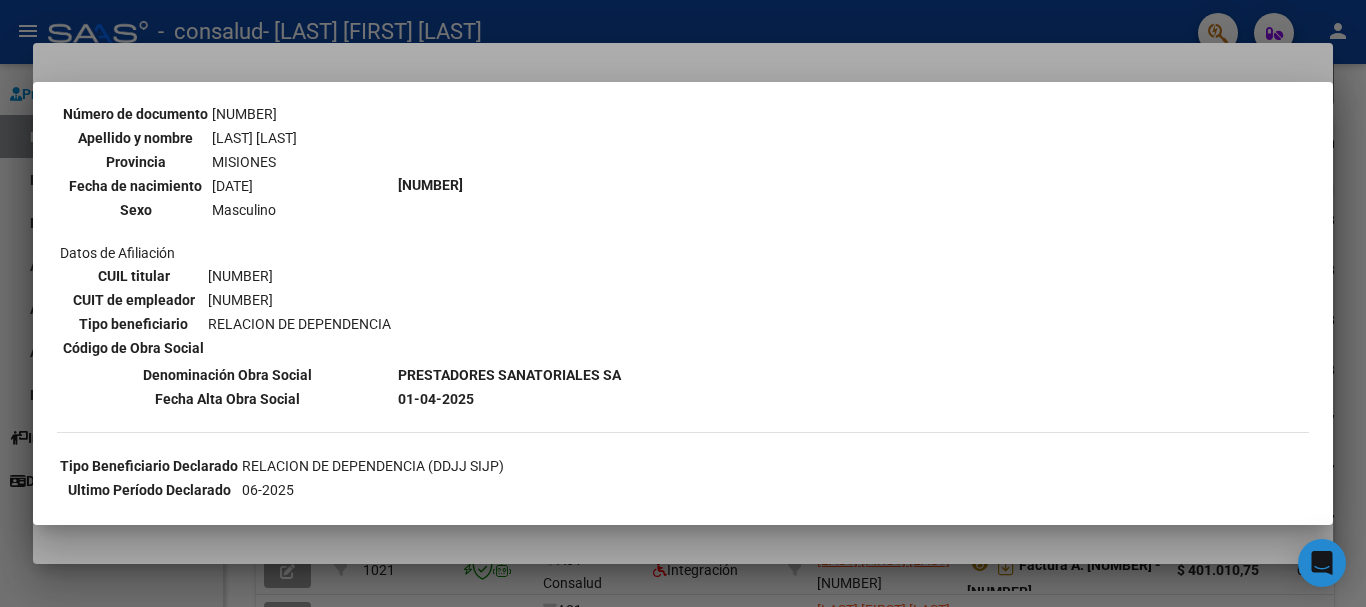 drag, startPoint x: 205, startPoint y: 300, endPoint x: 310, endPoint y: 293, distance: 105.23308 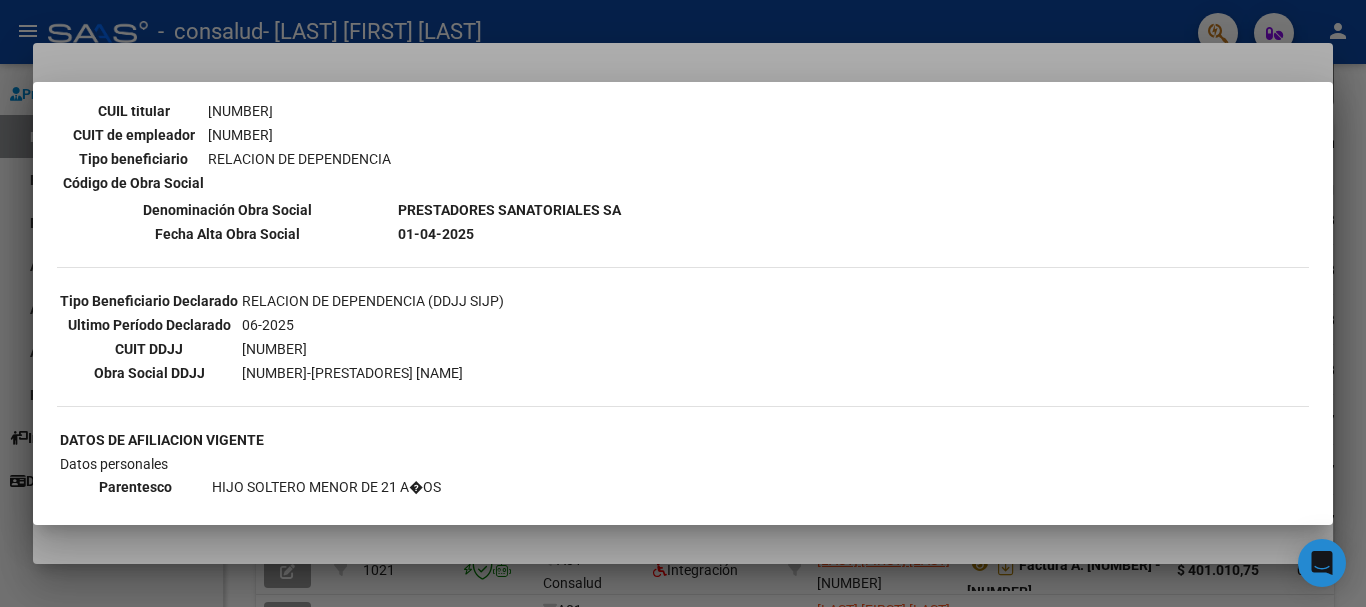 scroll, scrollTop: 400, scrollLeft: 0, axis: vertical 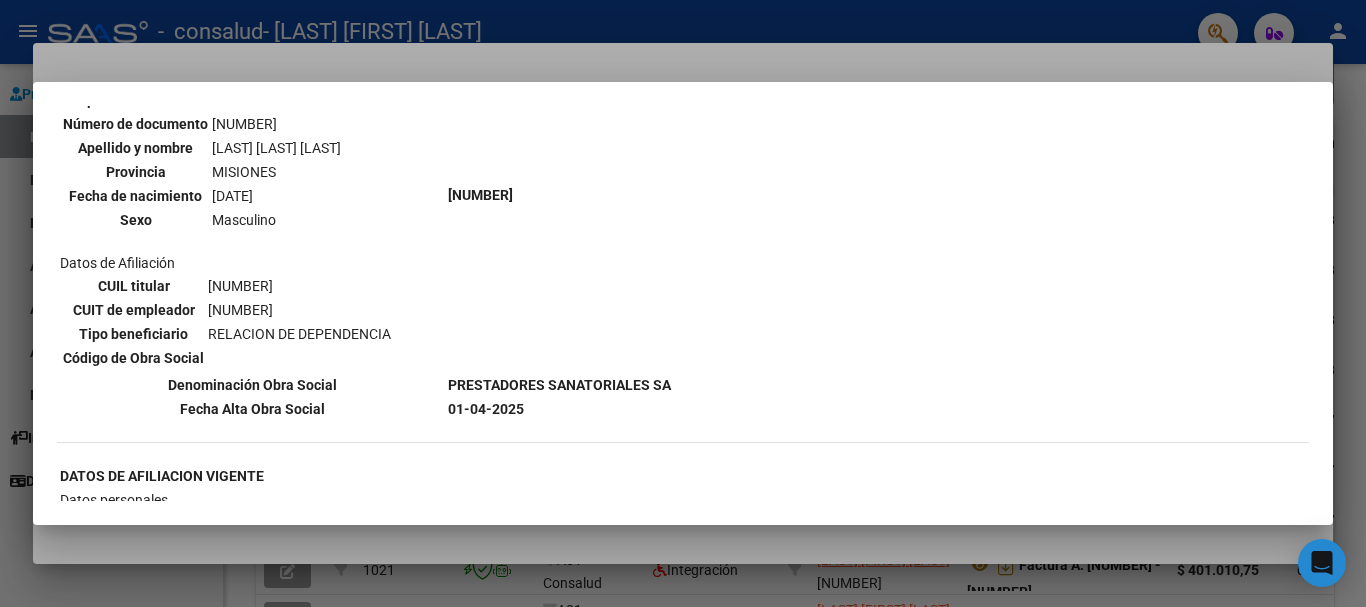 click at bounding box center (683, 303) 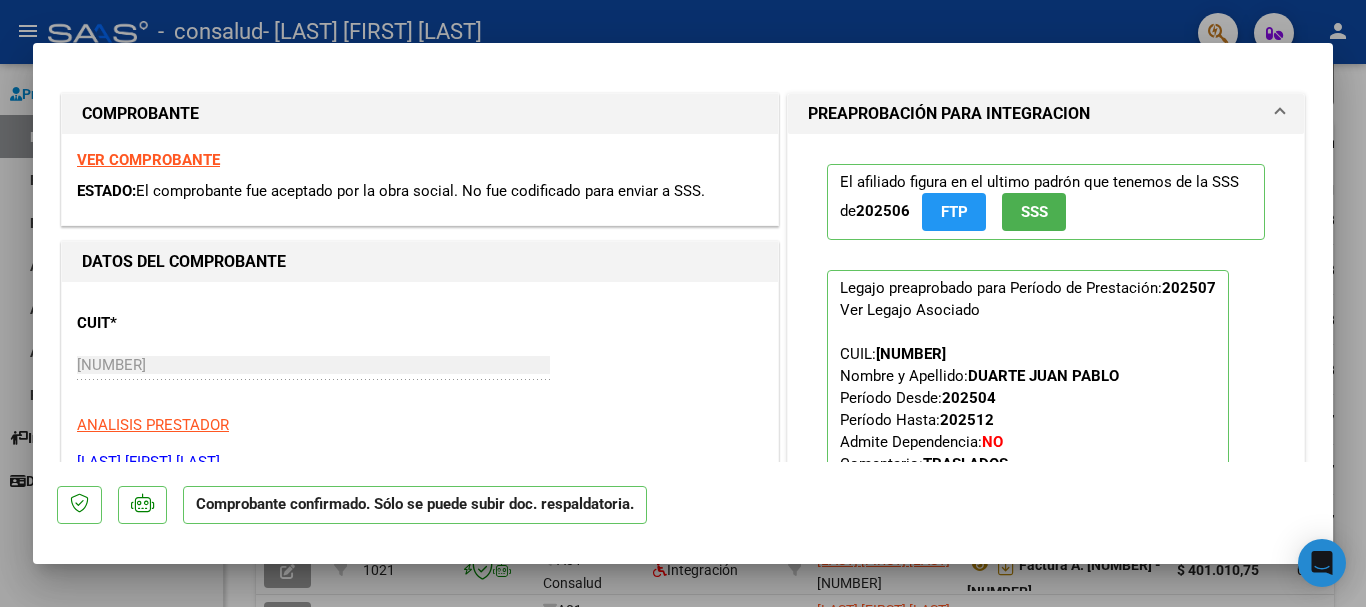 click at bounding box center (683, 303) 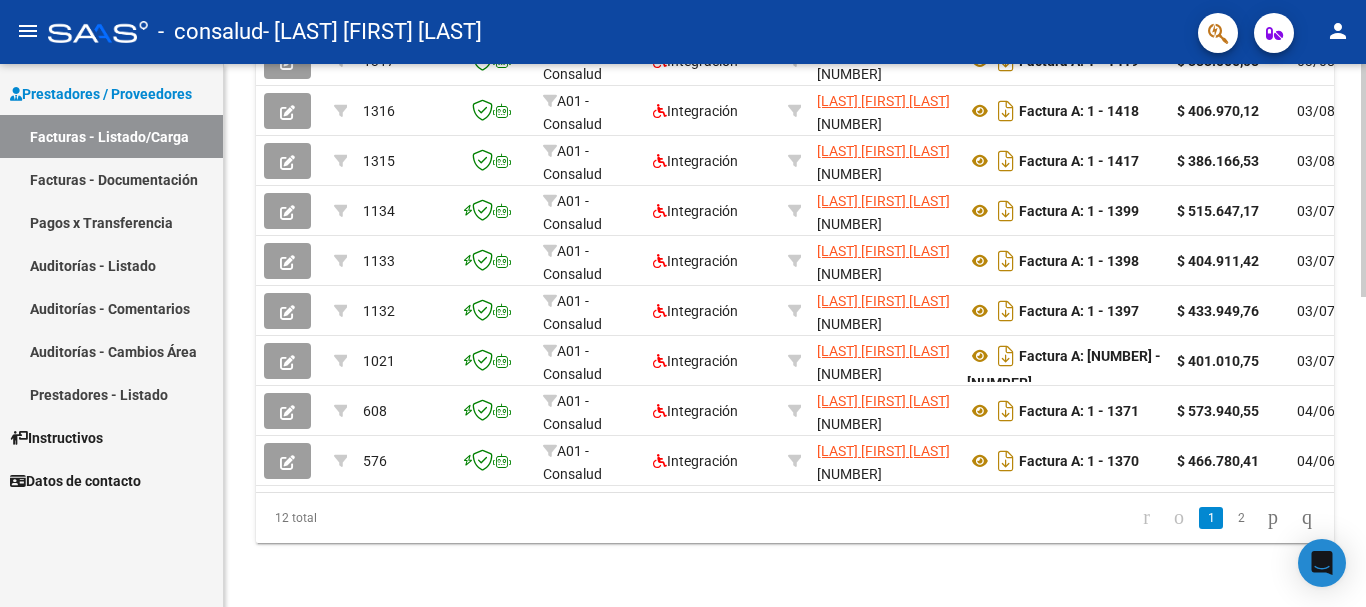 scroll, scrollTop: 725, scrollLeft: 0, axis: vertical 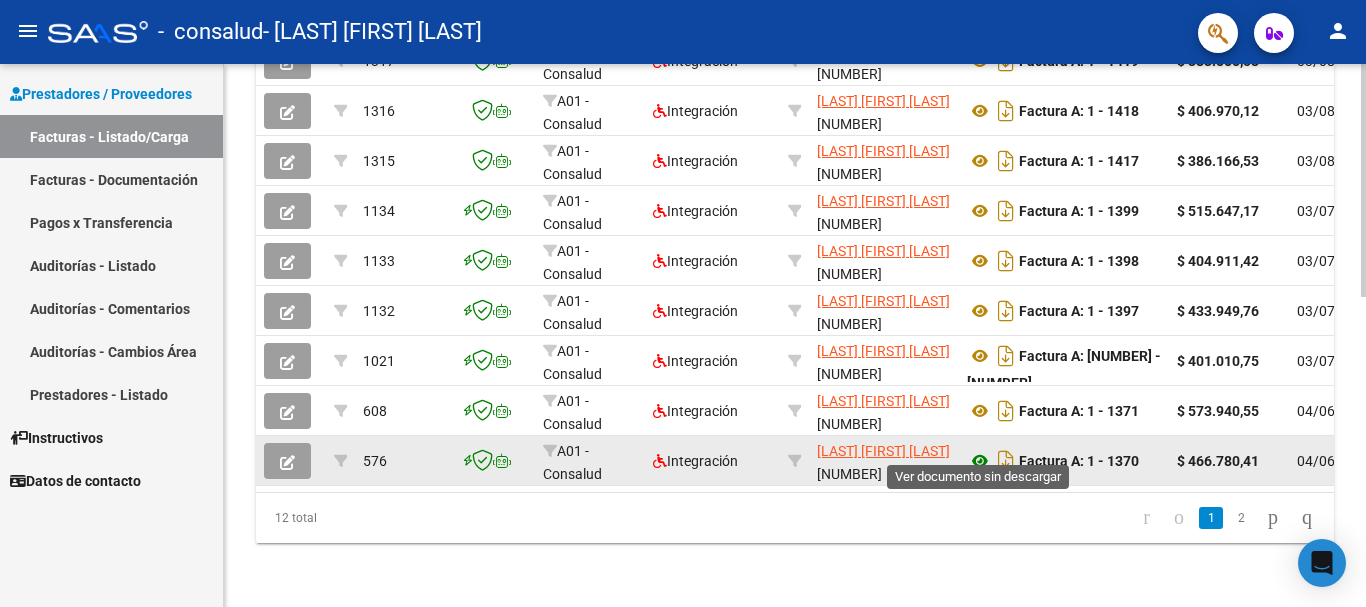click 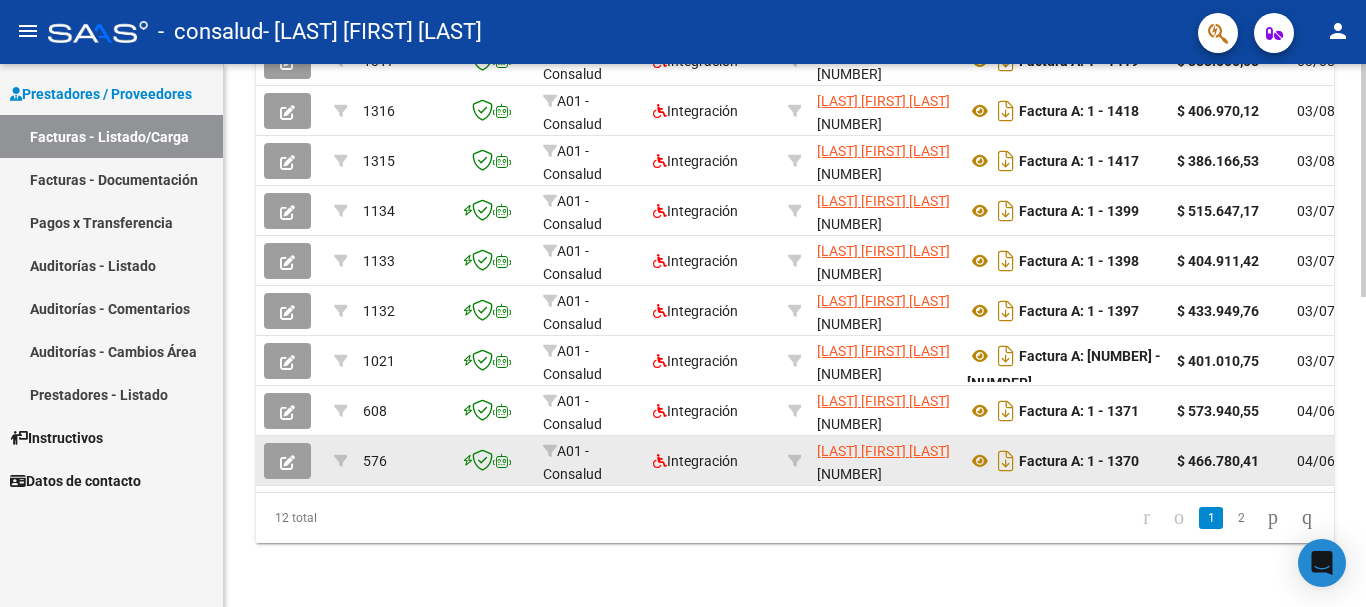 click 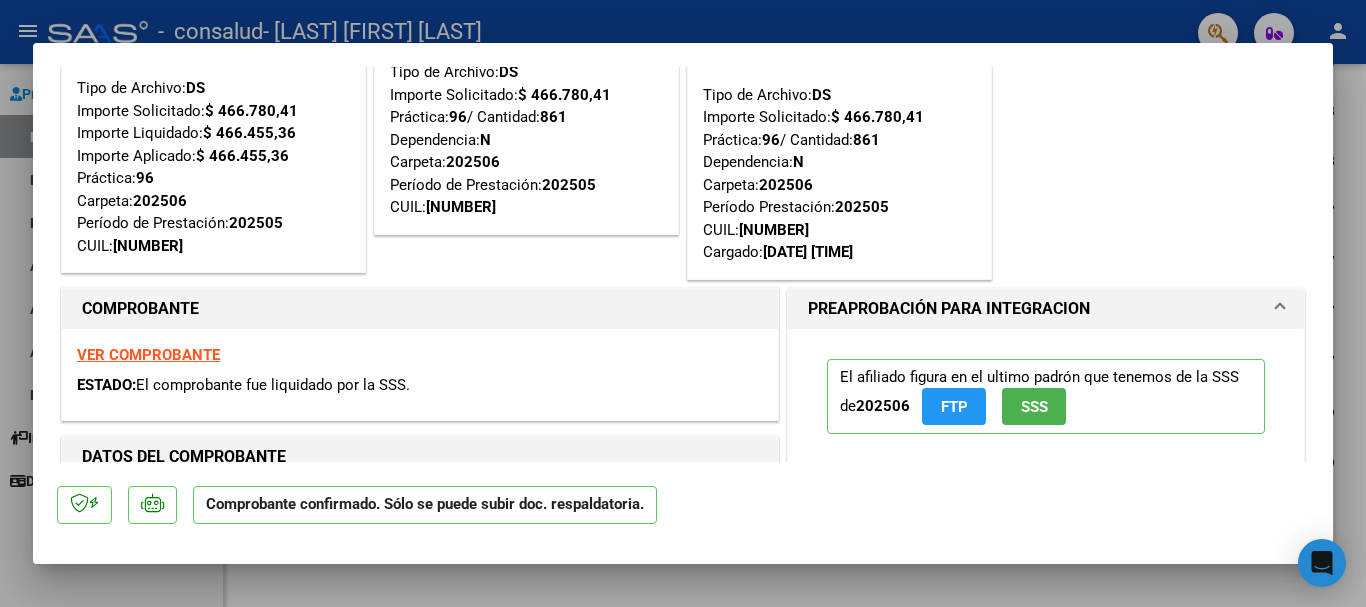 scroll, scrollTop: 100, scrollLeft: 0, axis: vertical 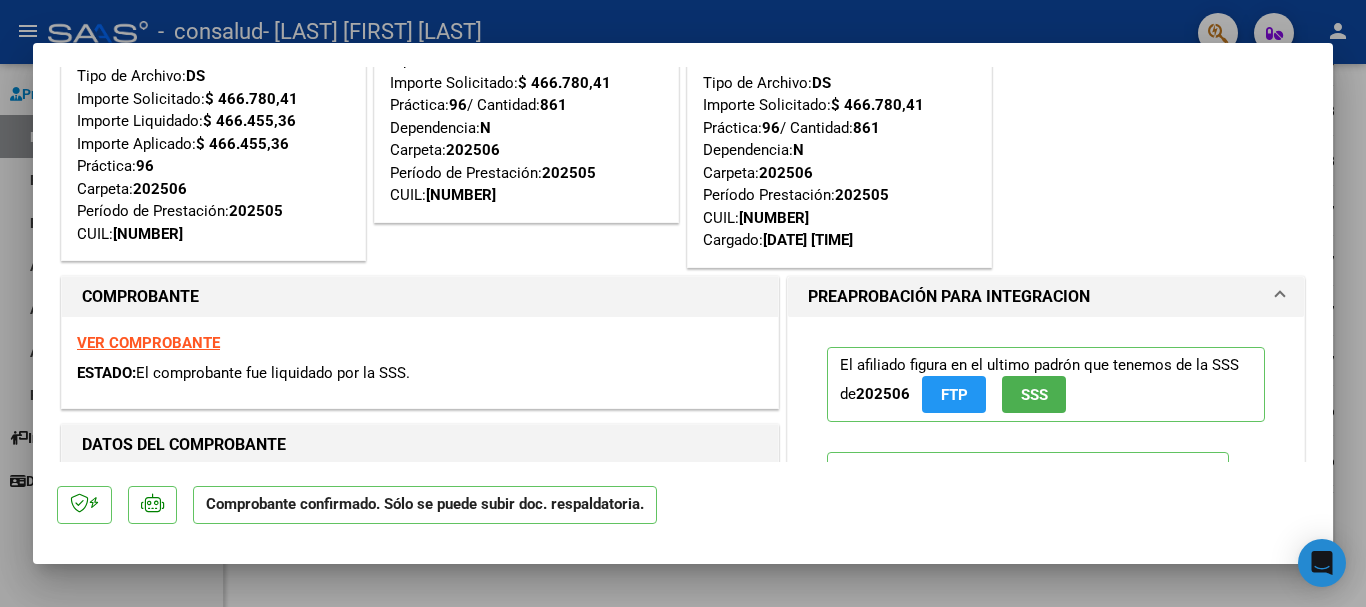 click on "VER COMPROBANTE" at bounding box center [148, 343] 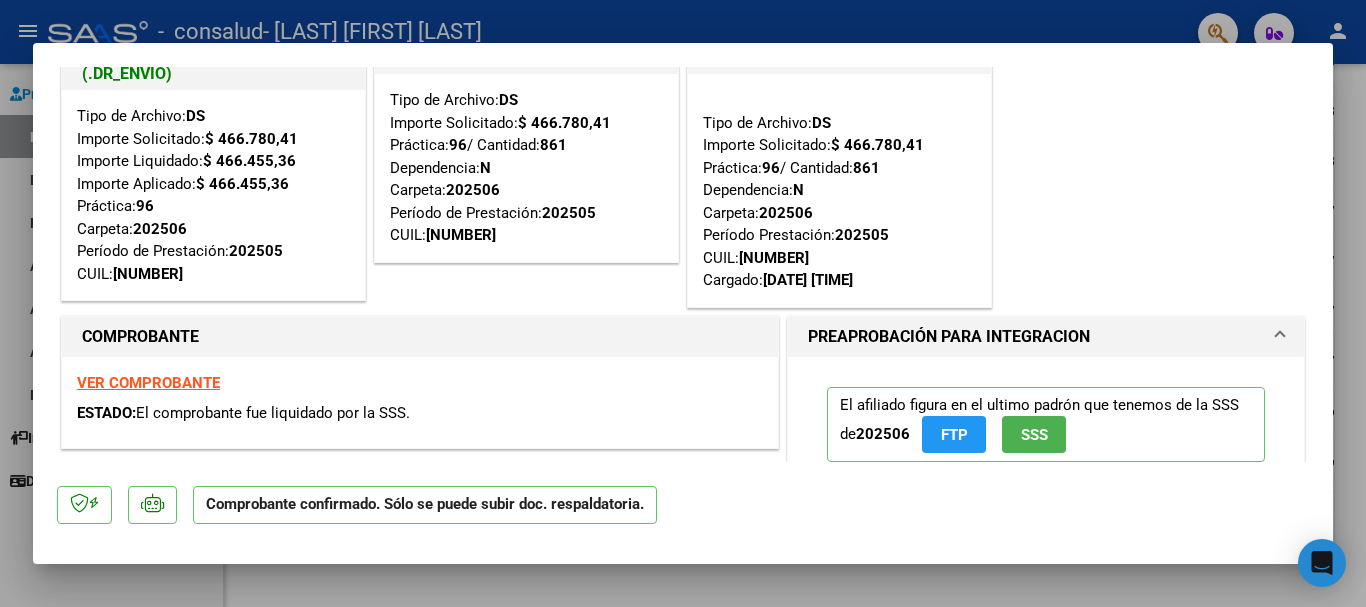 scroll, scrollTop: 0, scrollLeft: 0, axis: both 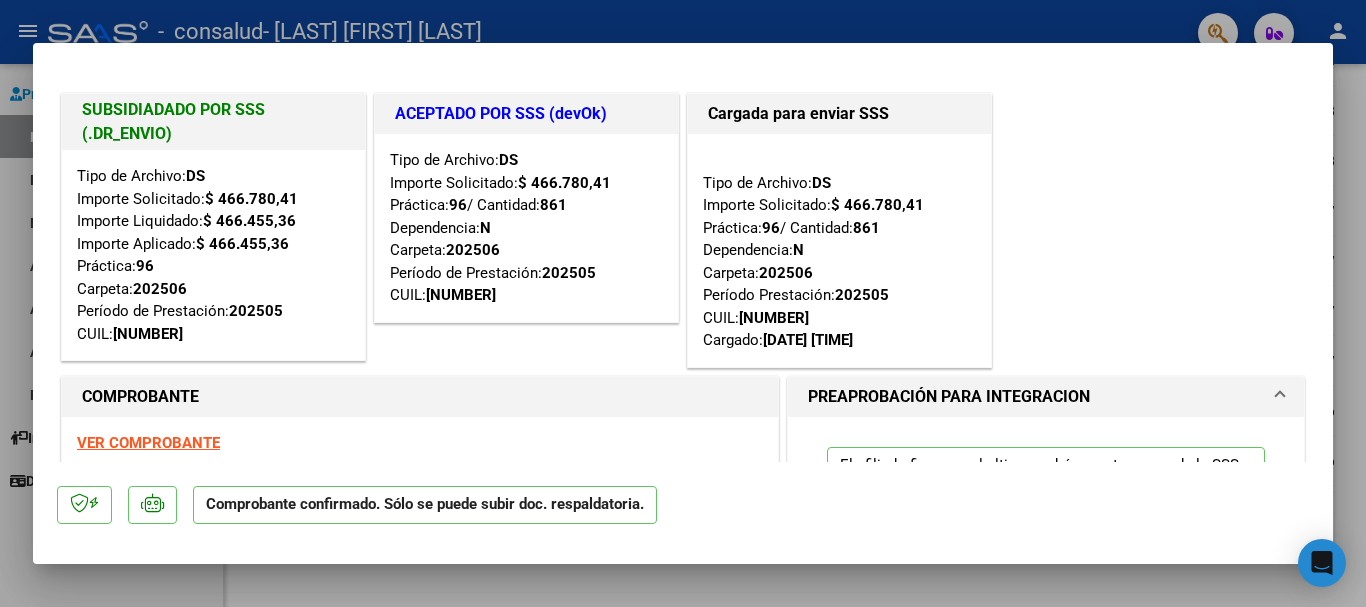 click on "202505" at bounding box center [256, 311] 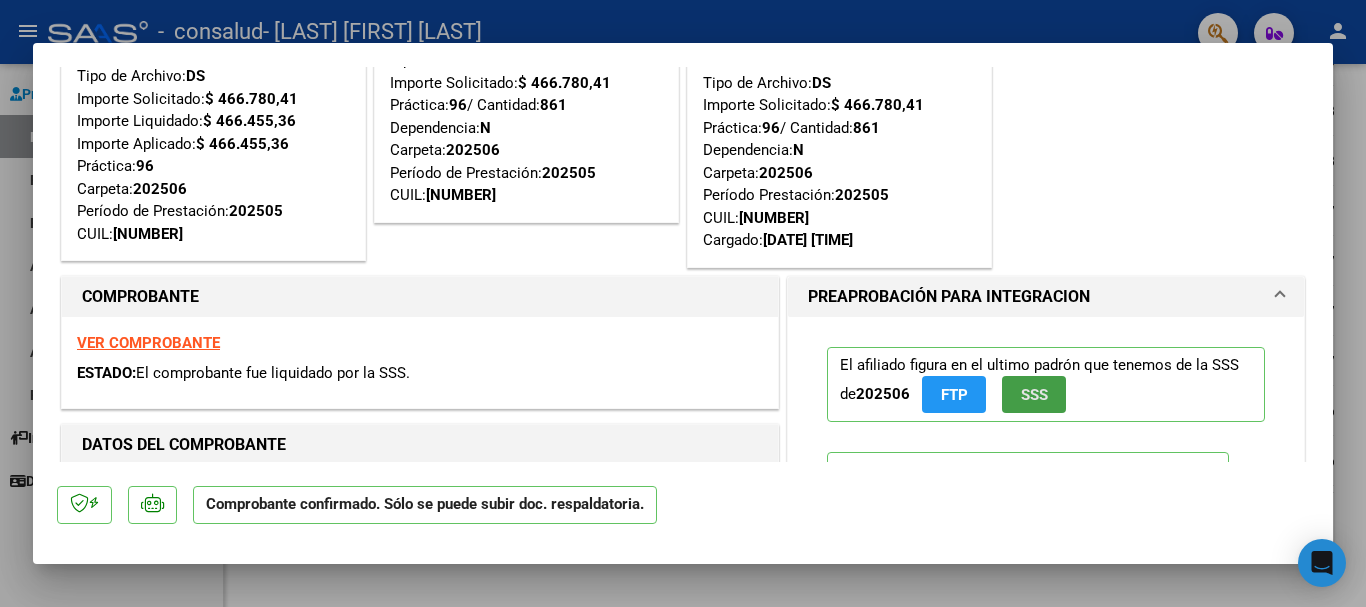 click on "SSS" 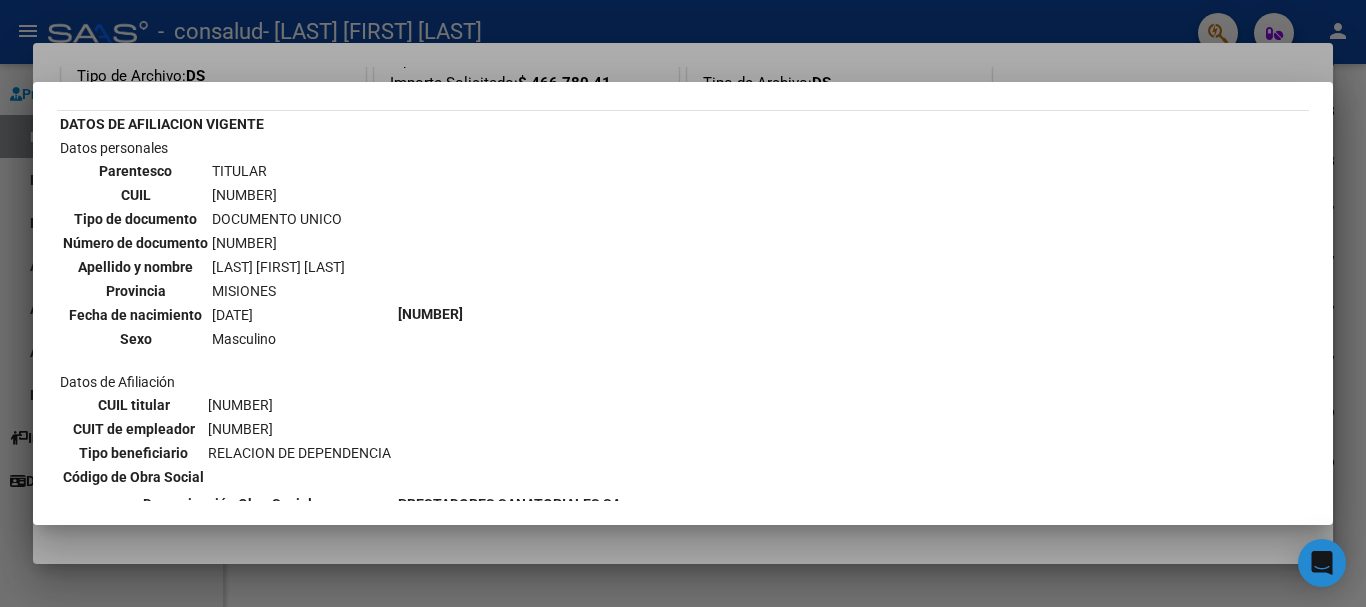 scroll, scrollTop: 200, scrollLeft: 0, axis: vertical 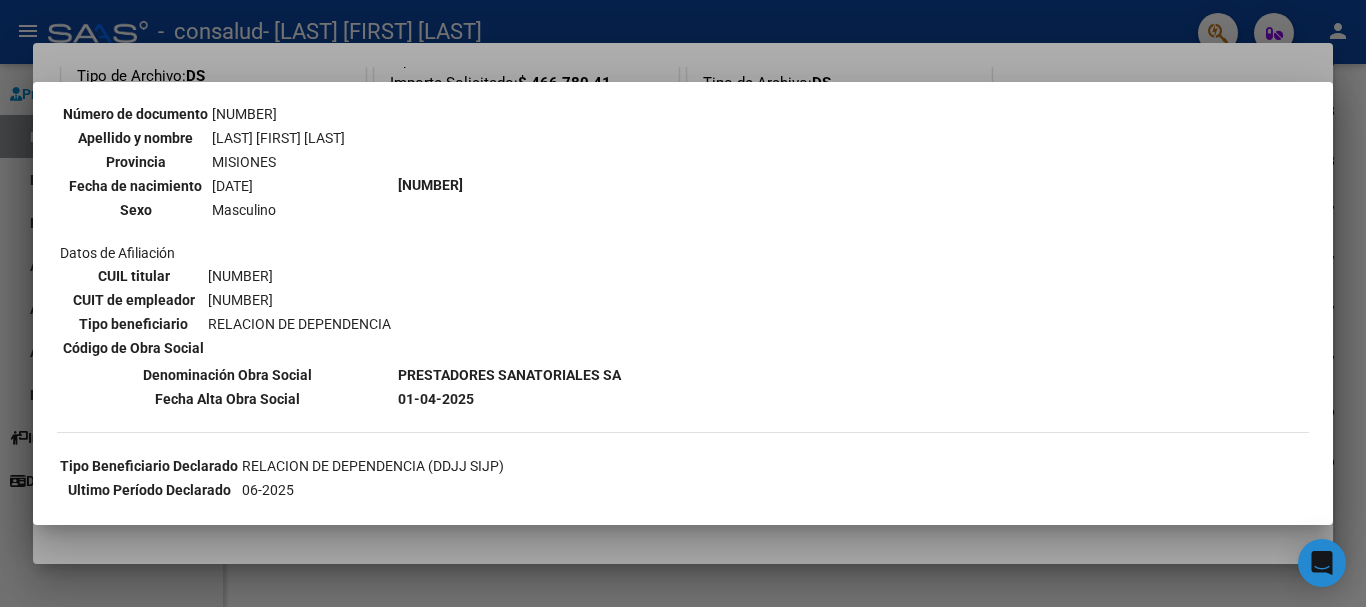 drag, startPoint x: 208, startPoint y: 294, endPoint x: 367, endPoint y: 293, distance: 159.00314 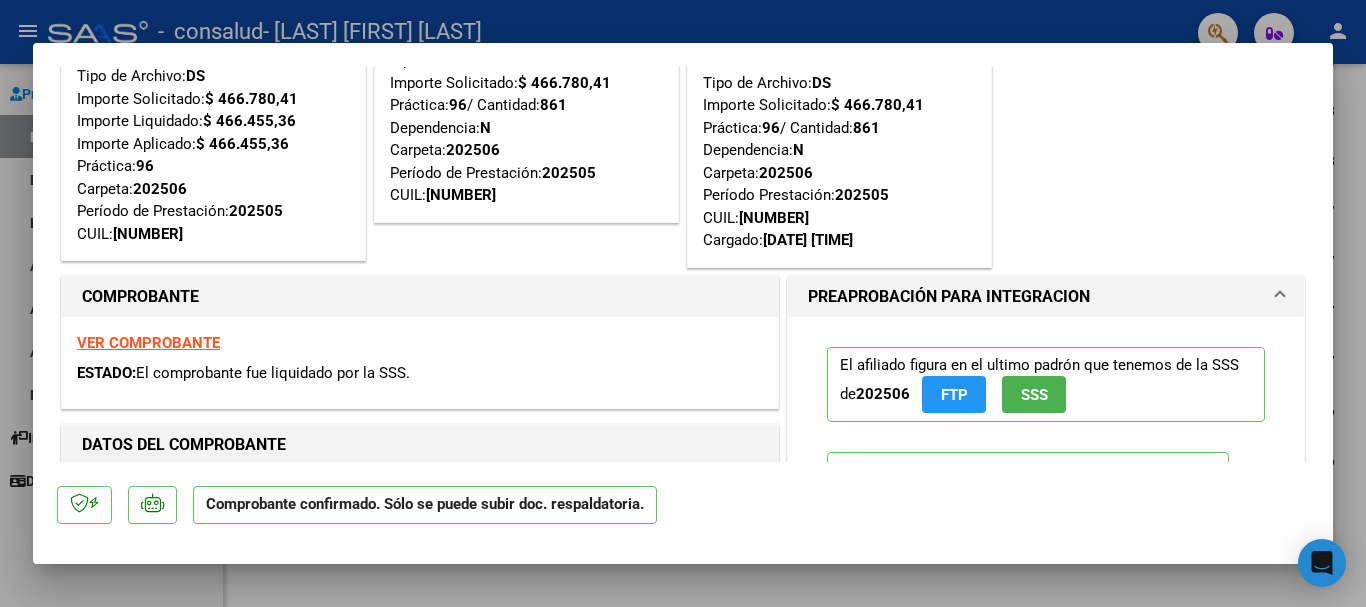 click at bounding box center (683, 303) 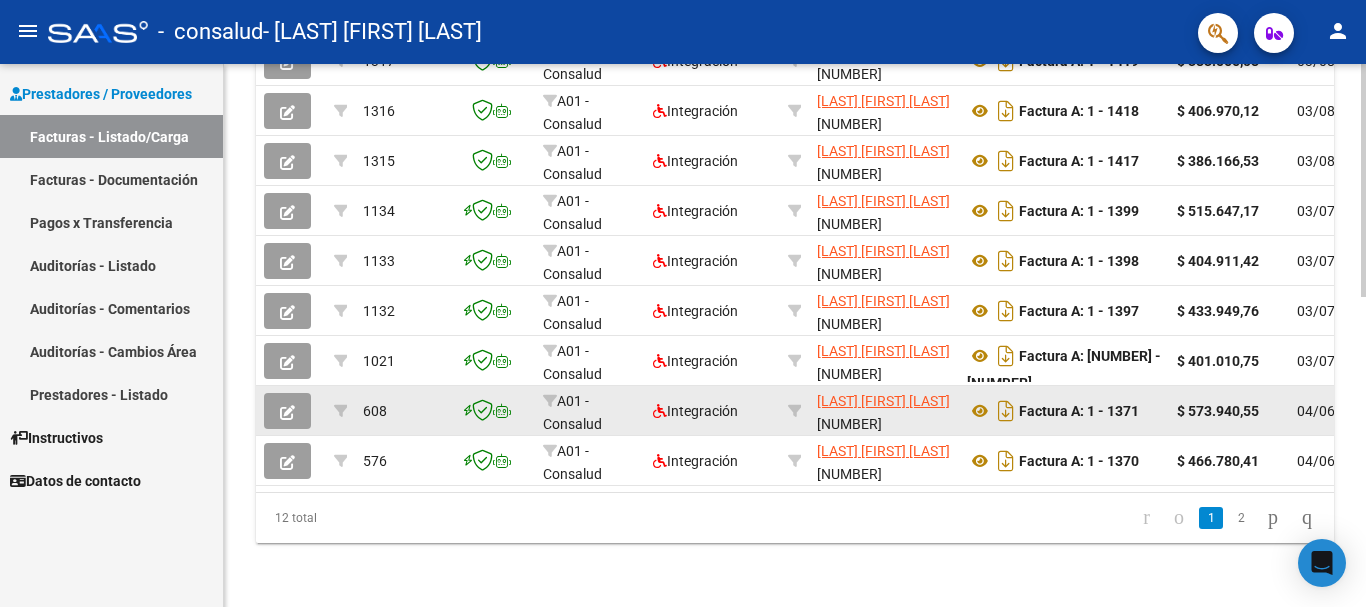 click 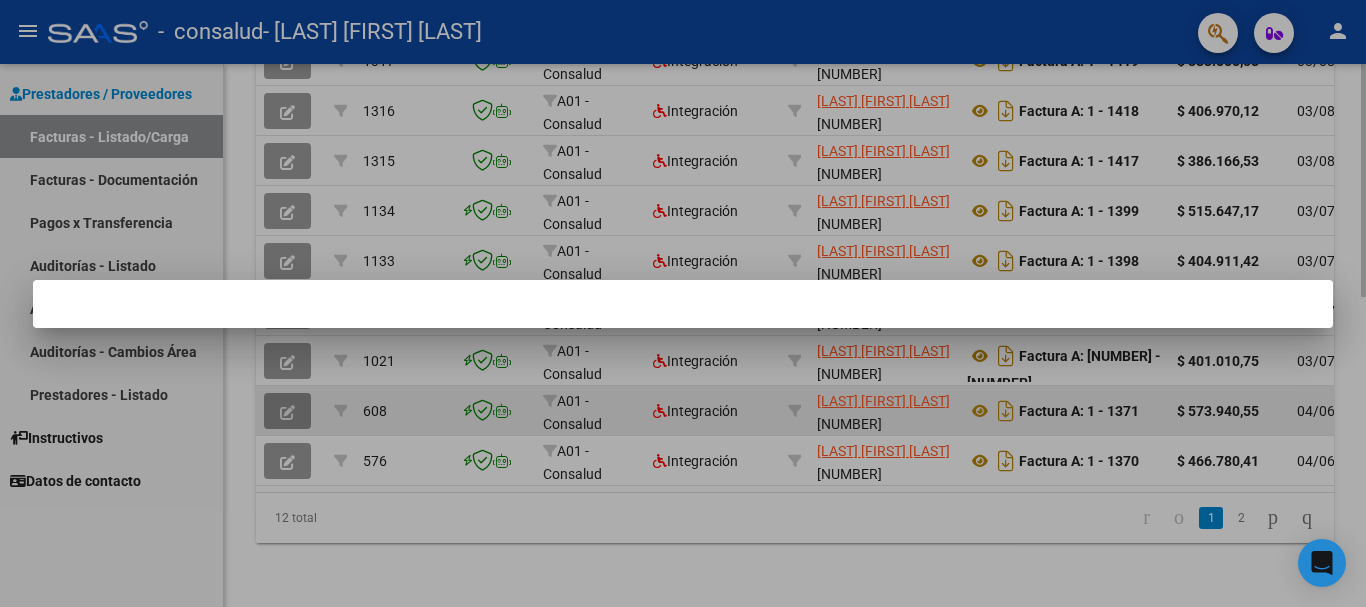 click at bounding box center [683, 303] 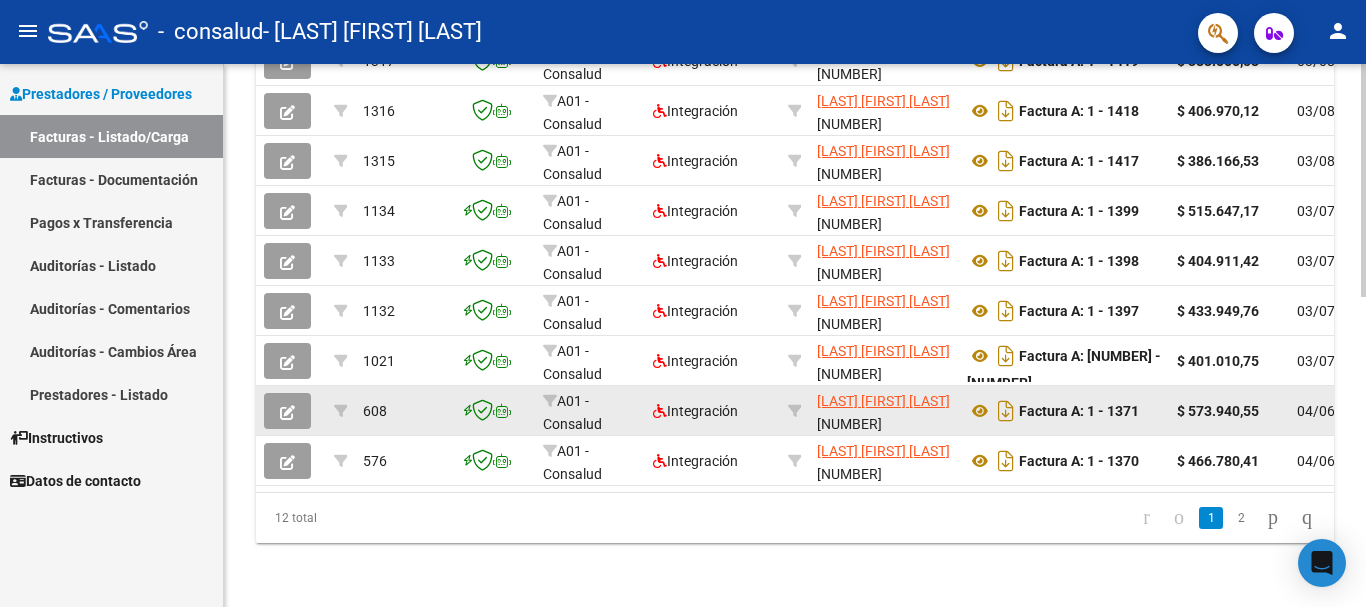 click 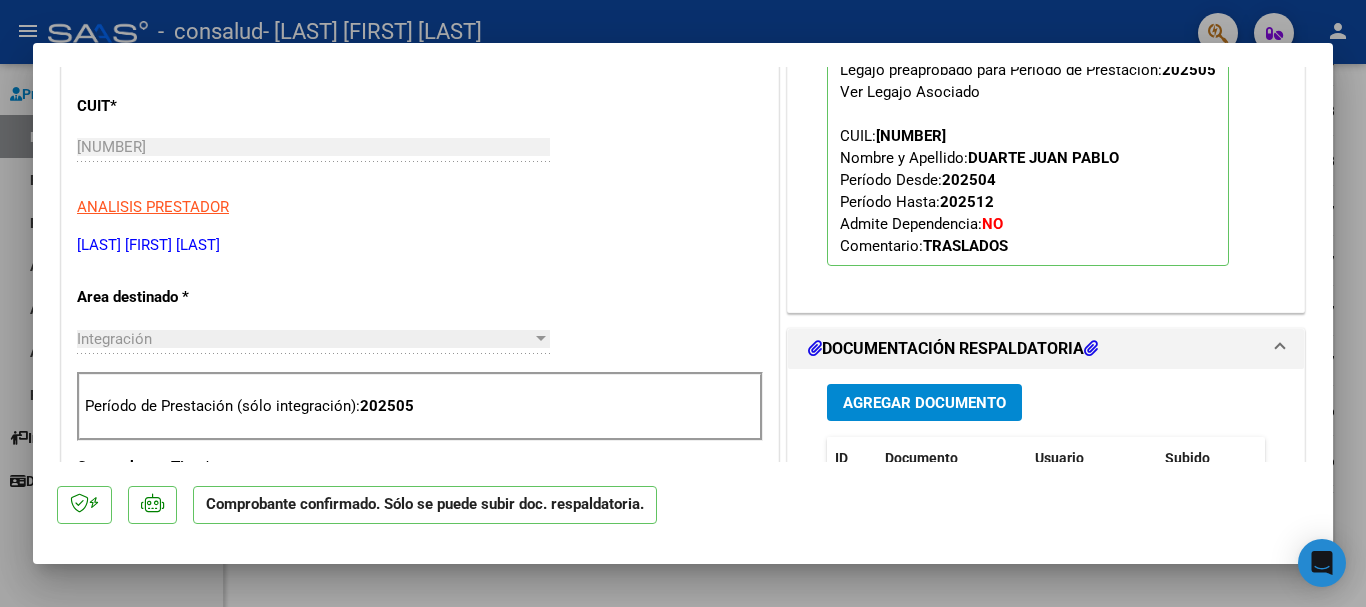 scroll, scrollTop: 0, scrollLeft: 0, axis: both 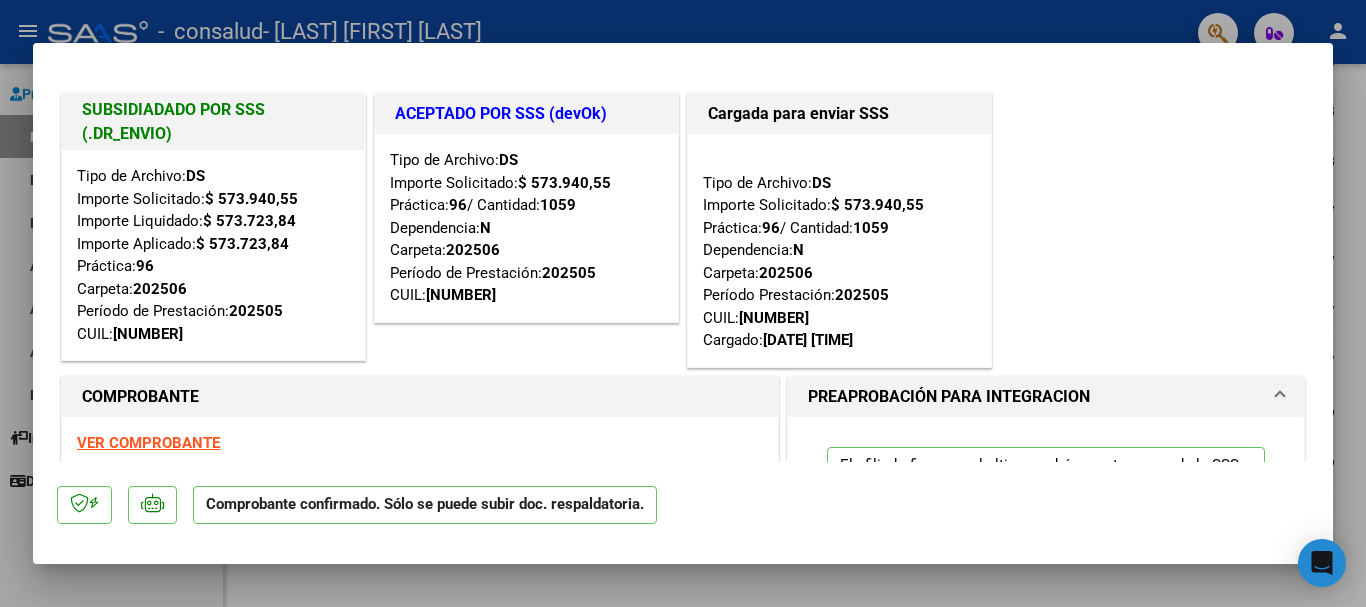 click at bounding box center (683, 303) 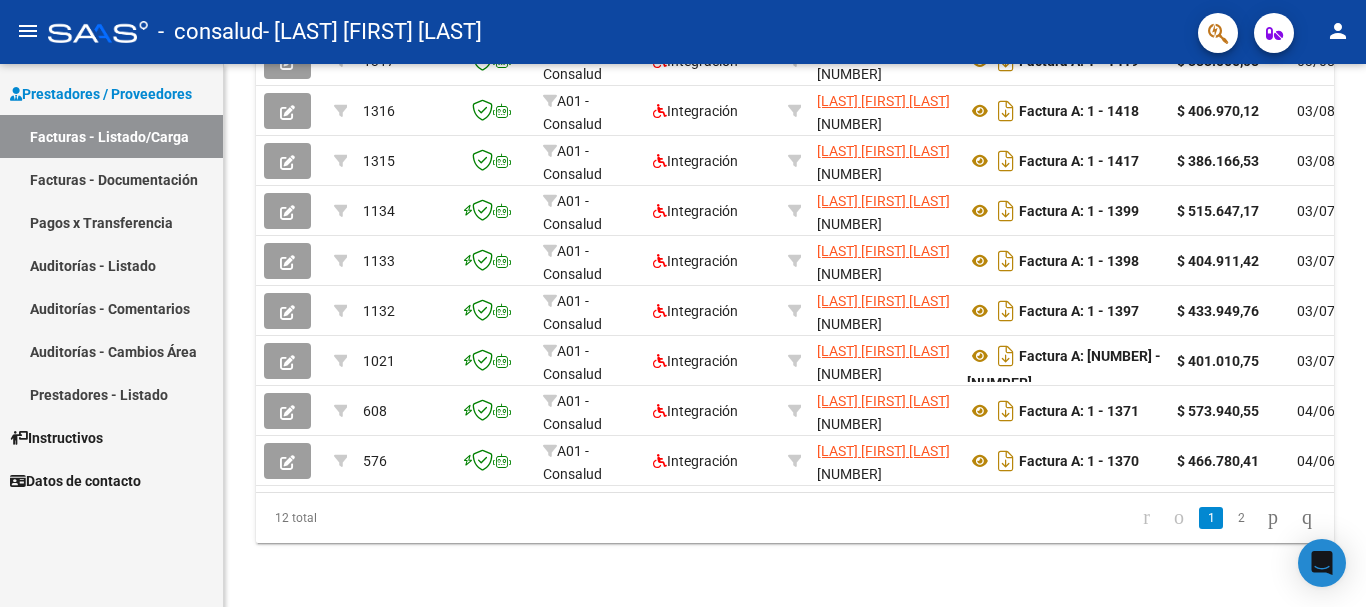 click on "Datos de contacto" at bounding box center (75, 481) 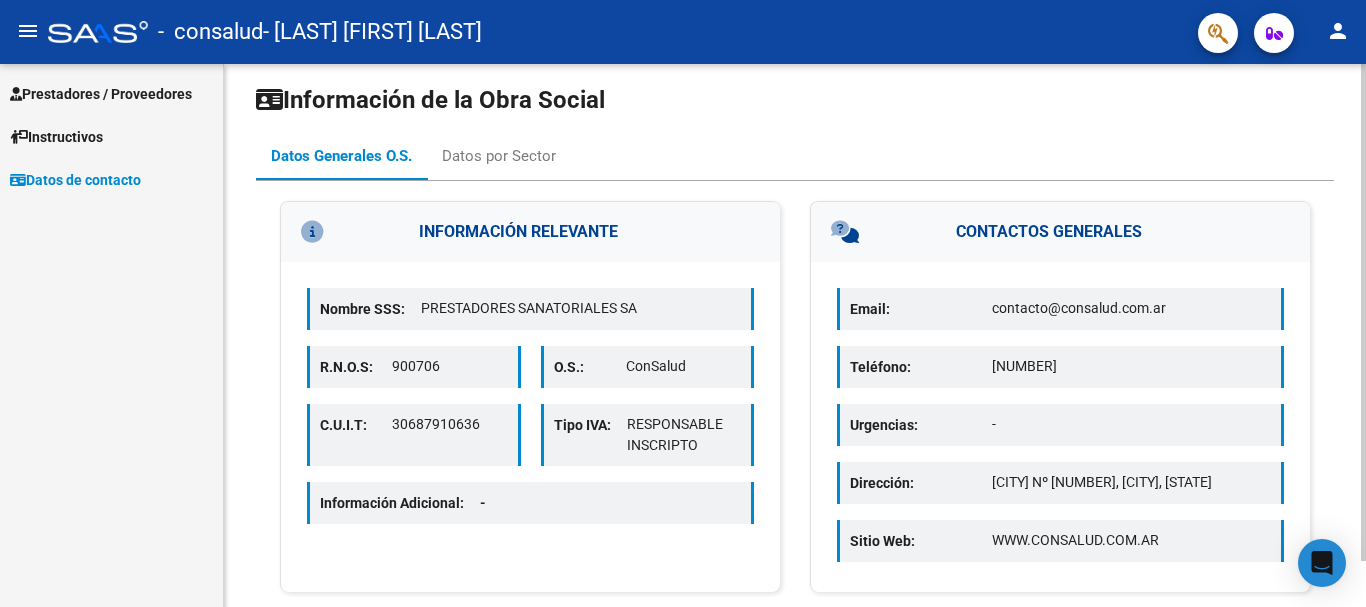scroll, scrollTop: 50, scrollLeft: 0, axis: vertical 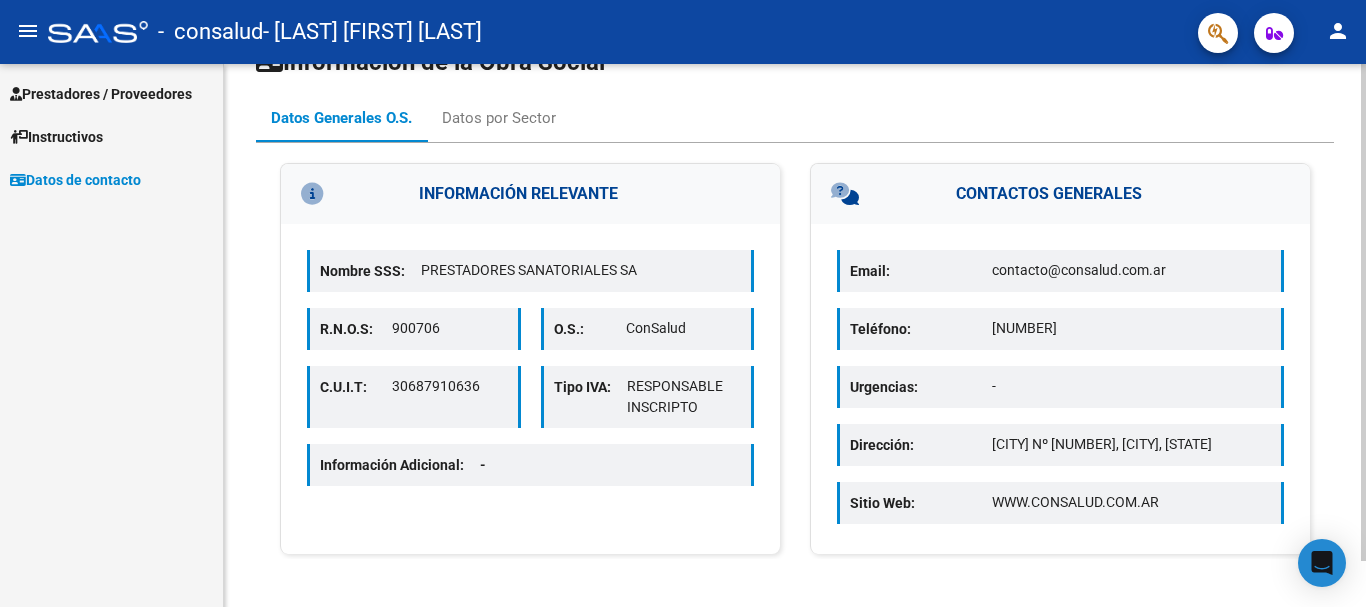 click on "WWW.CONSALUD.COM.AR" at bounding box center (1131, 502) 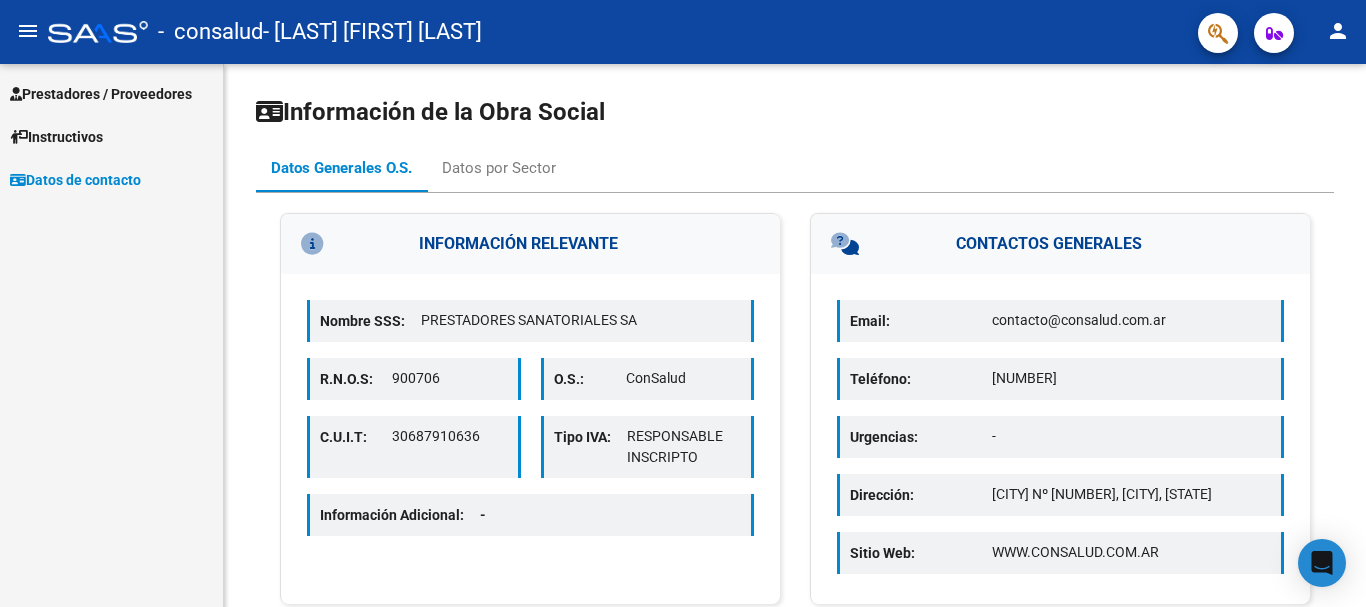 click on "person" 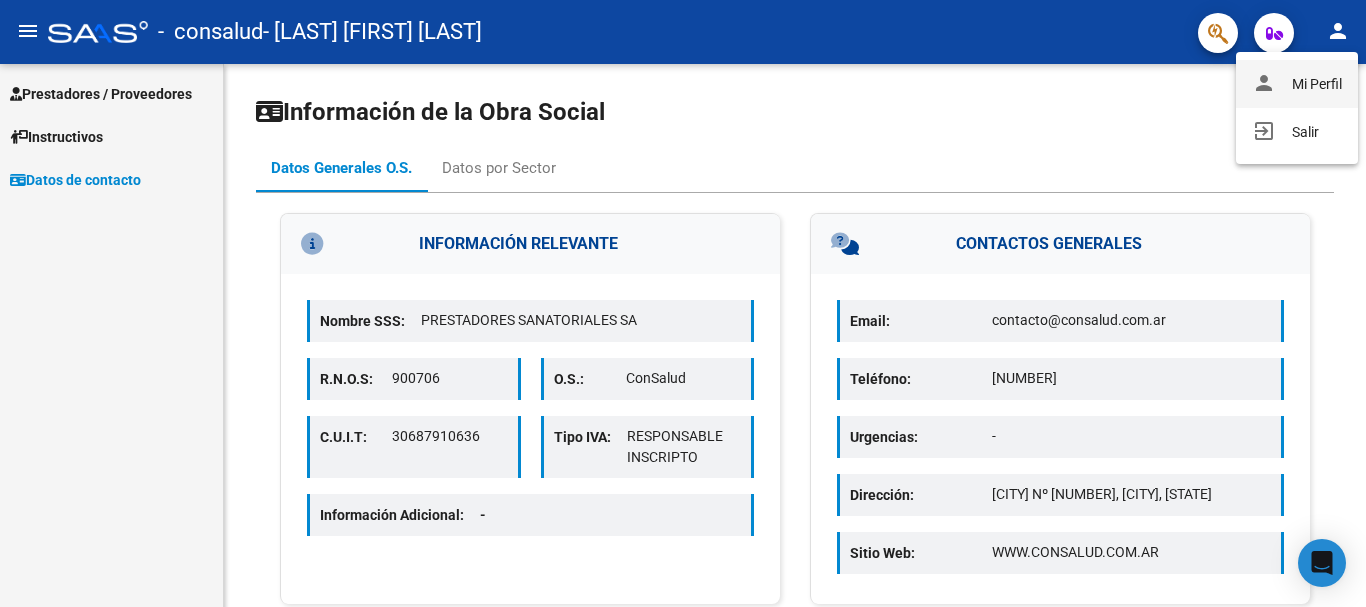 click on "person  Mi Perfil" at bounding box center (1297, 84) 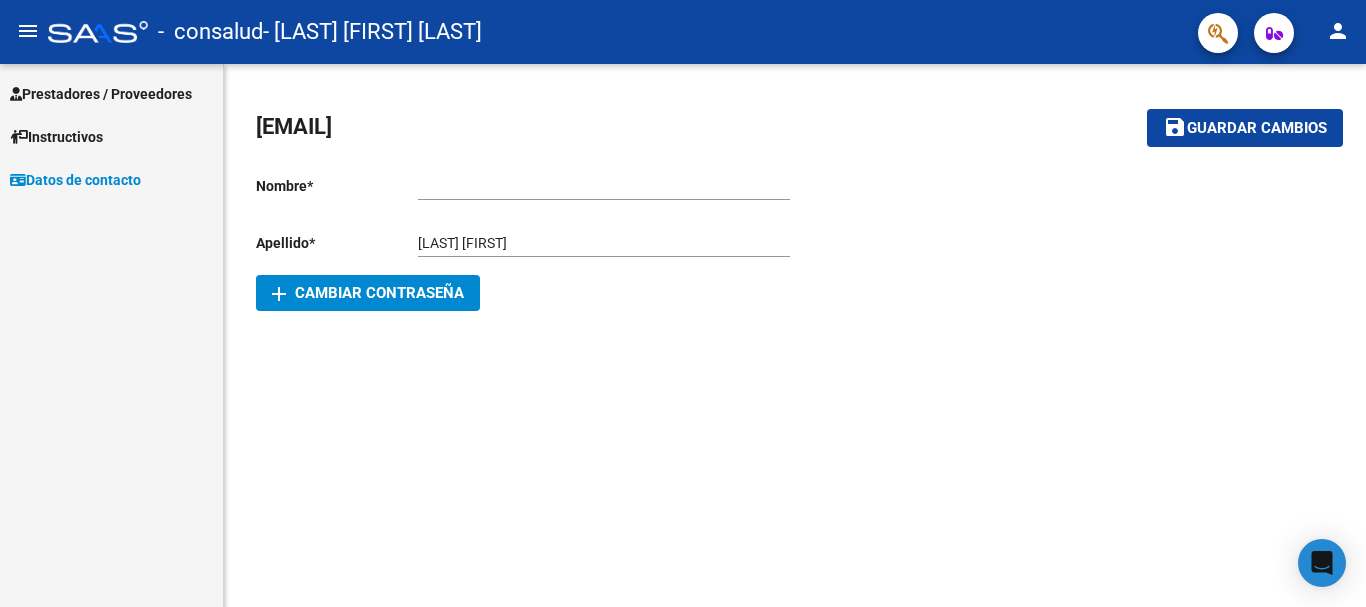 click on "Ingresar nombre" at bounding box center [604, 186] 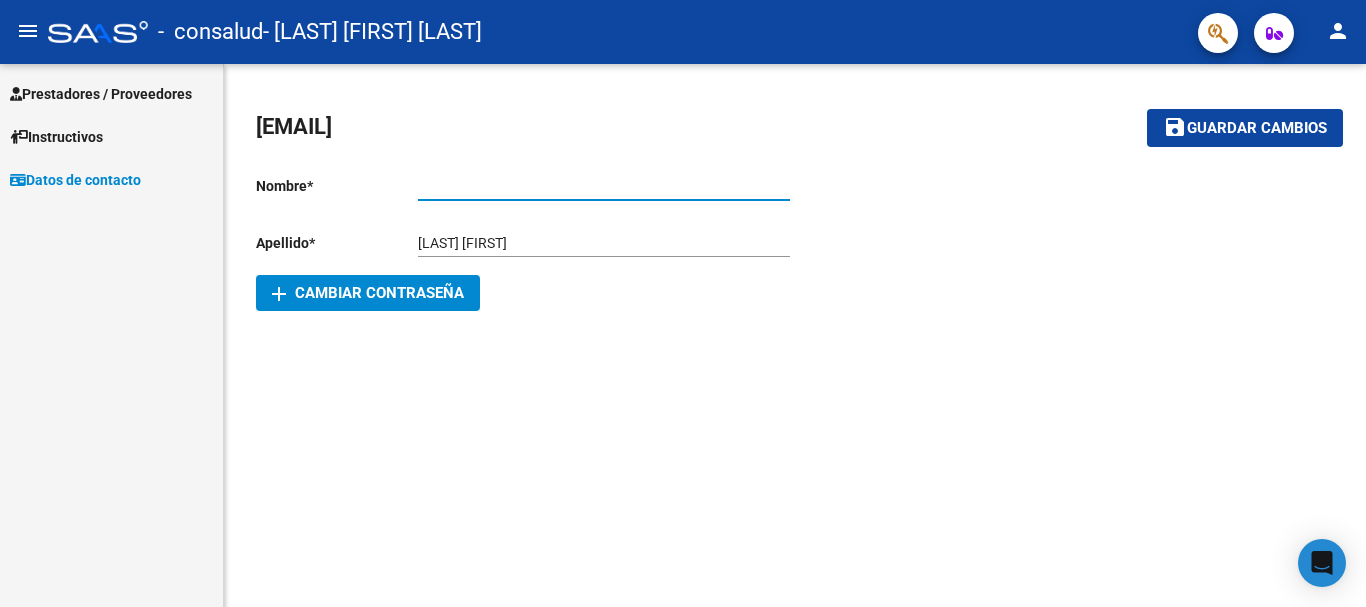 drag, startPoint x: 399, startPoint y: 220, endPoint x: 411, endPoint y: 220, distance: 12 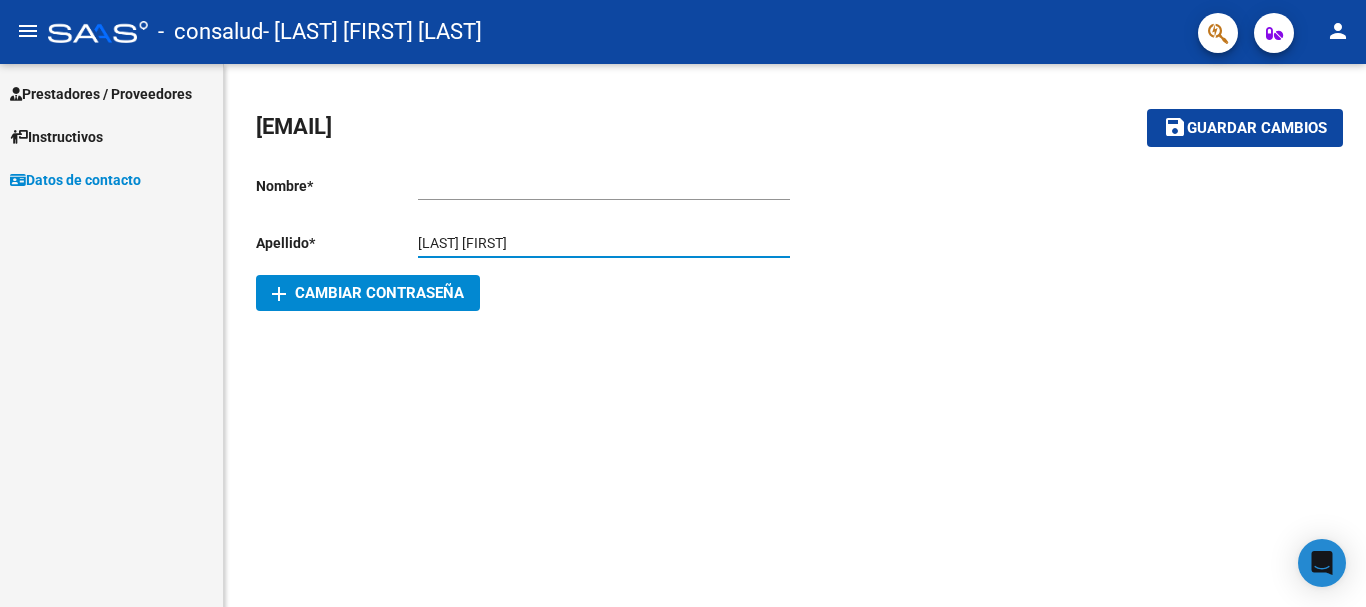 drag, startPoint x: 467, startPoint y: 247, endPoint x: 632, endPoint y: 240, distance: 165.14842 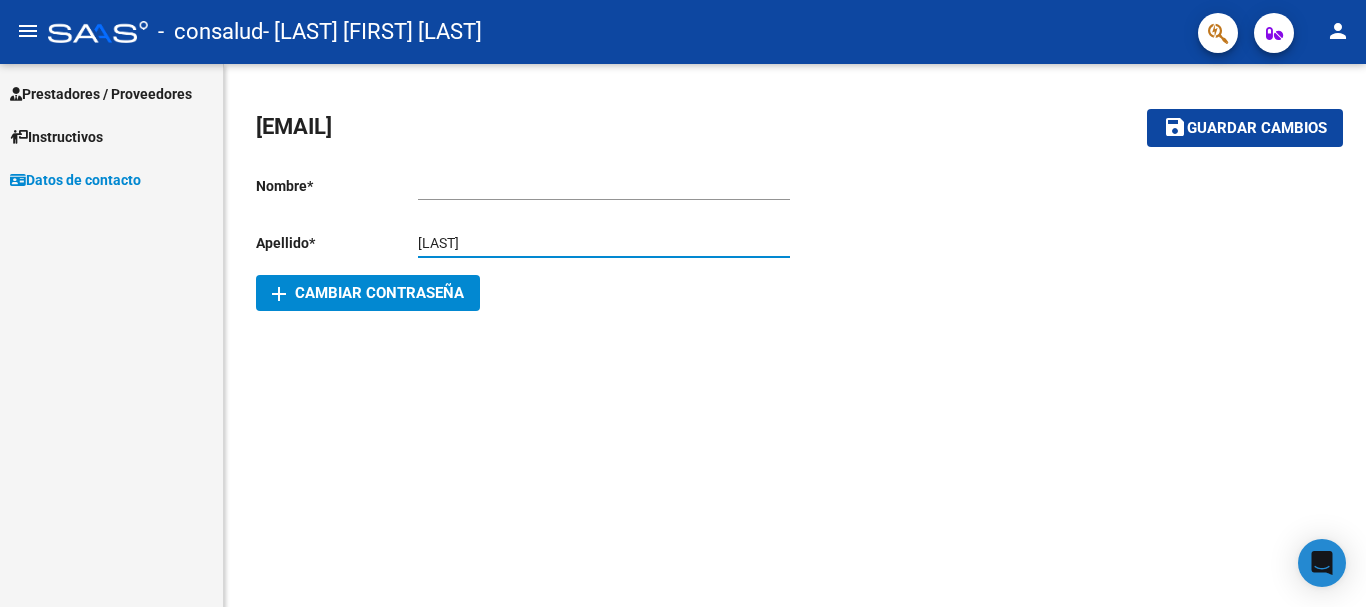 type on "[LAST]" 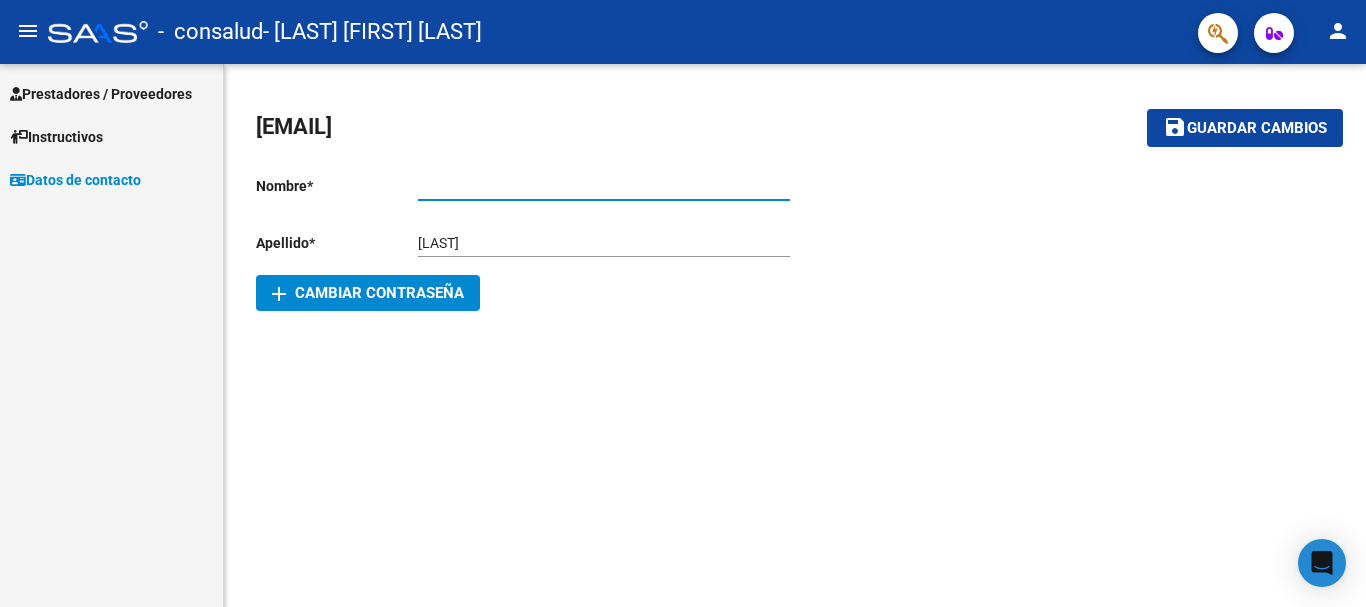 paste on "[LAST] [FIRST] [LAST]" 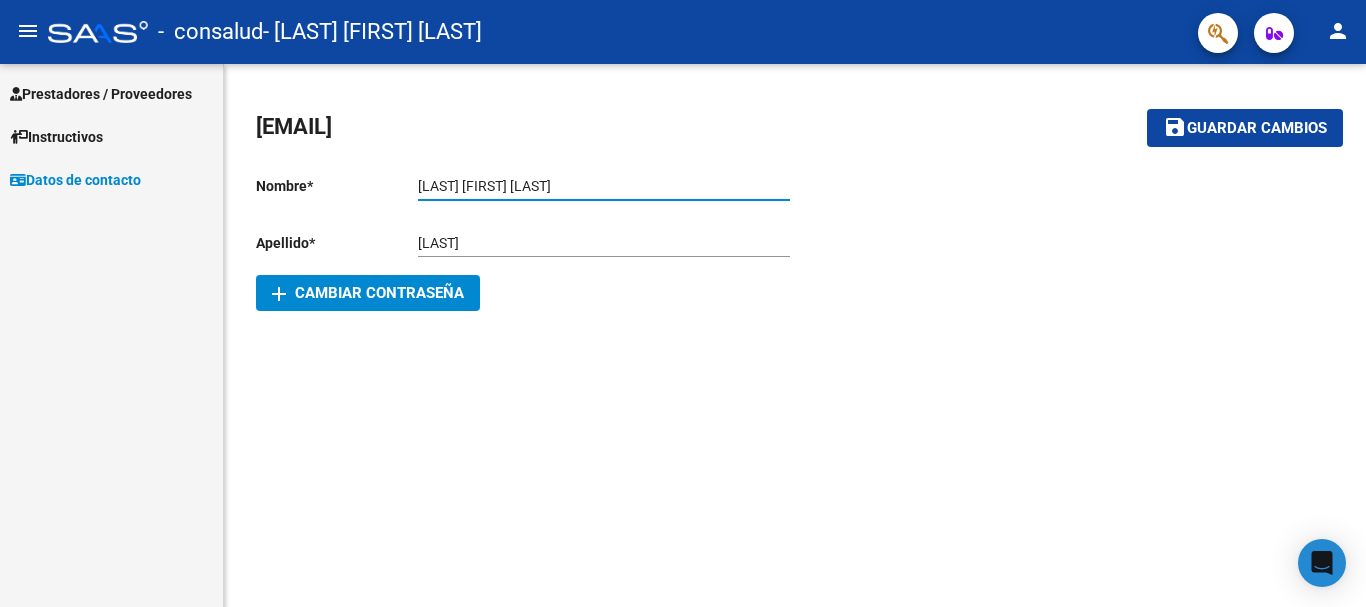 type on "[LAST] [FIRST] [LAST]" 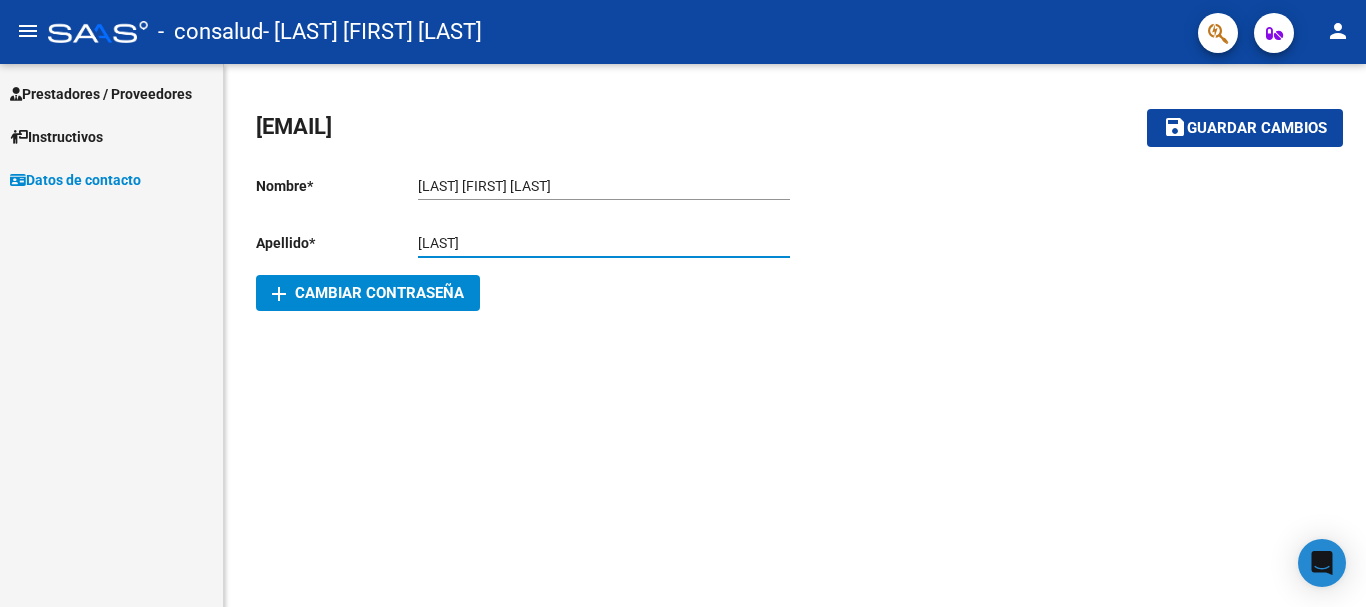 type on "[LAST]" 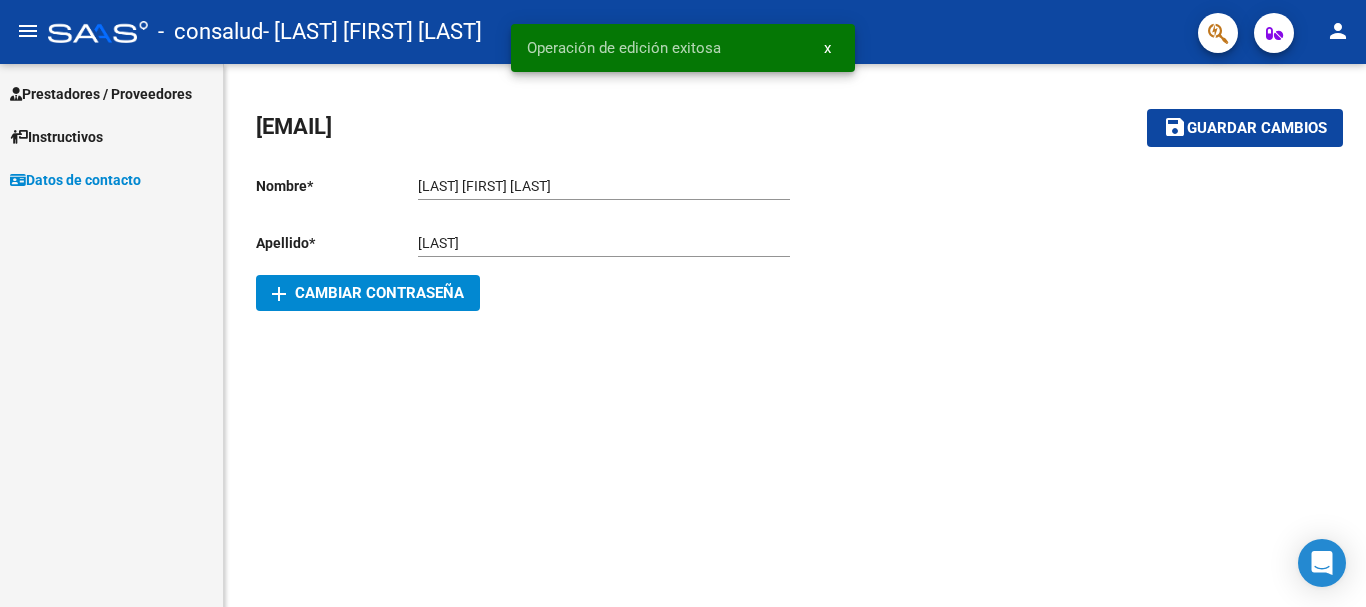 click on "add  Cambiar Contraseña" 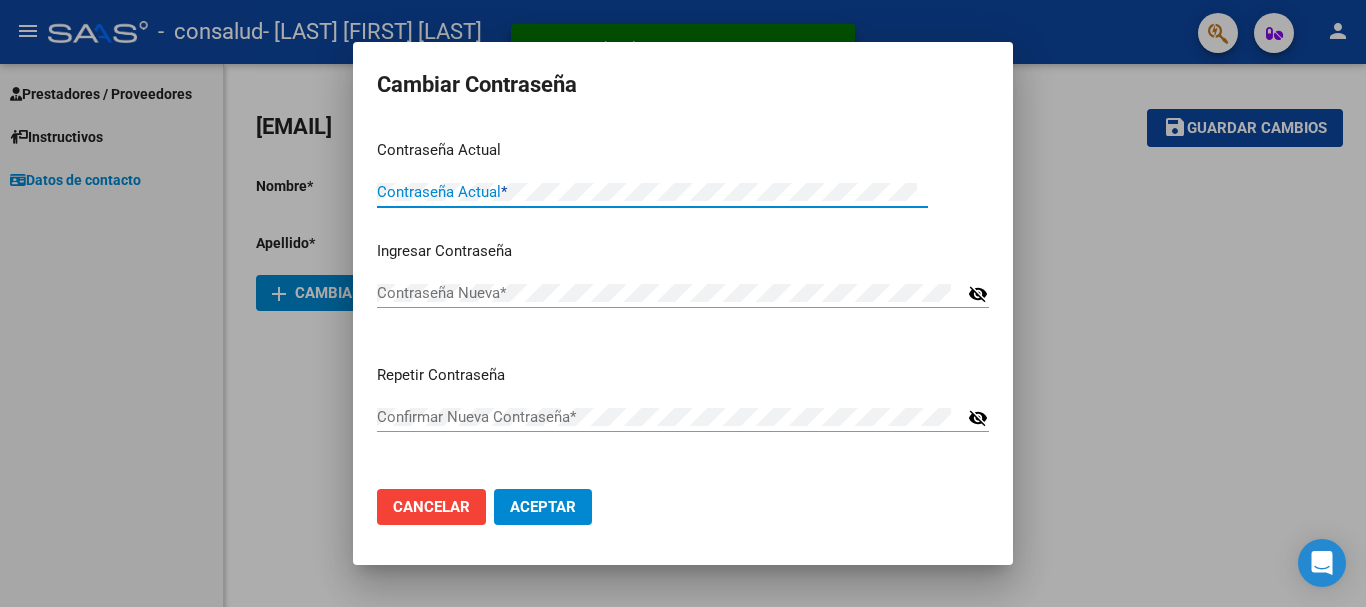 click on "Contraseña Nueva  *" at bounding box center (669, 293) 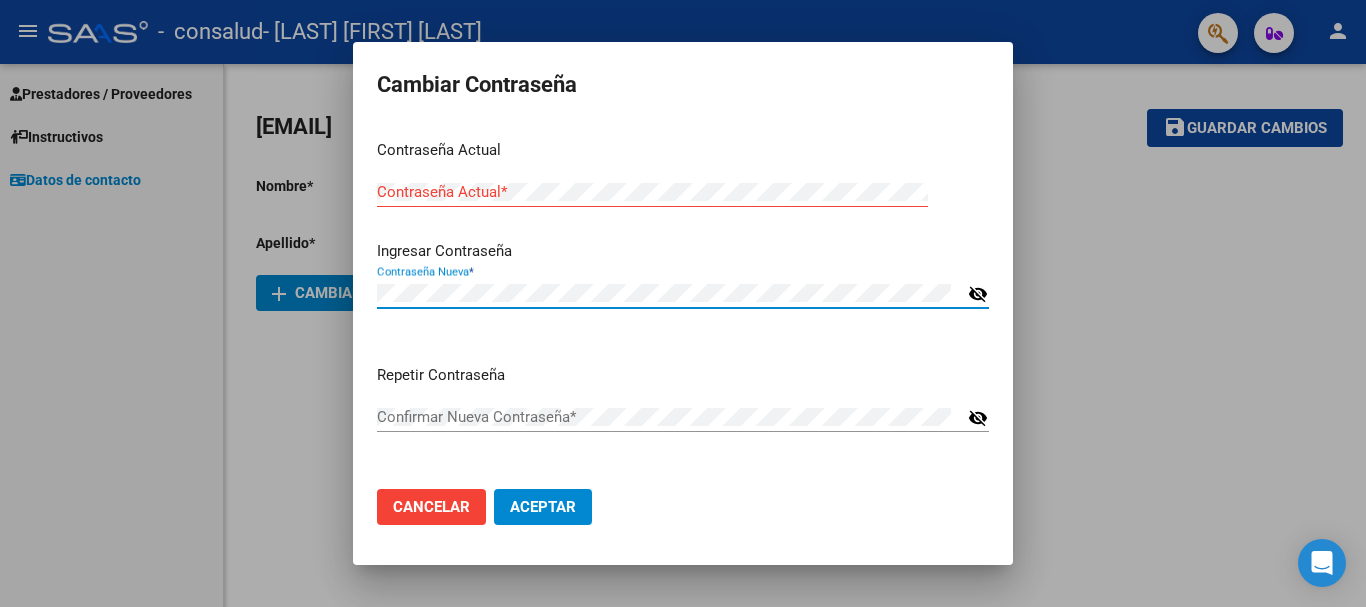 click on "Repetir Contraseña  Confirmar Nueva Contraseña  * visibility_off" at bounding box center (683, 418) 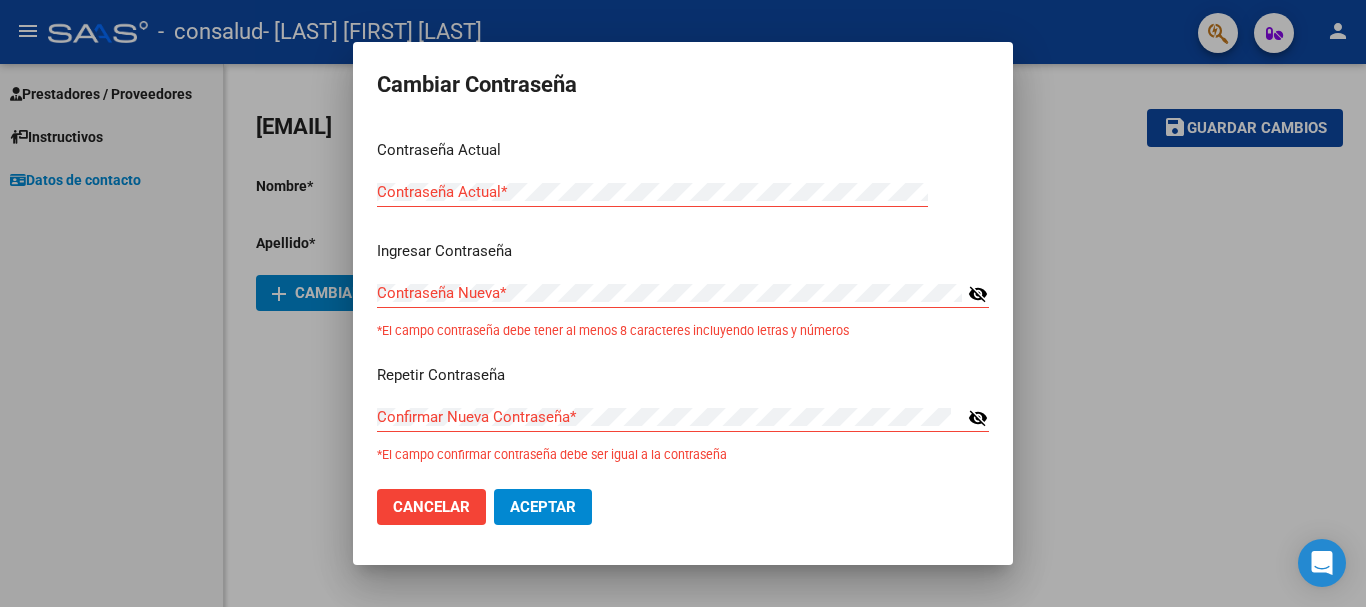 click on "Repetir Contraseña  Confirmar Nueva Contraseña  * visibility_off  *El campo confirmar contraseña debe ser igual a la contraseña" at bounding box center (683, 418) 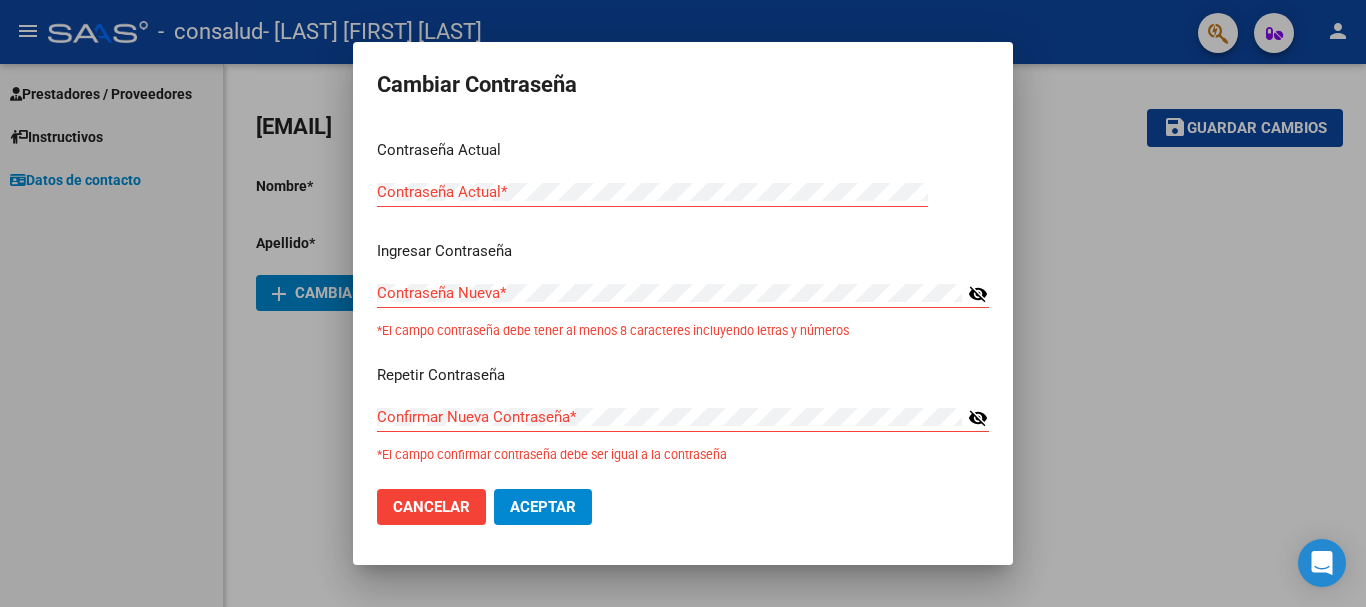 click on "Cancelar" 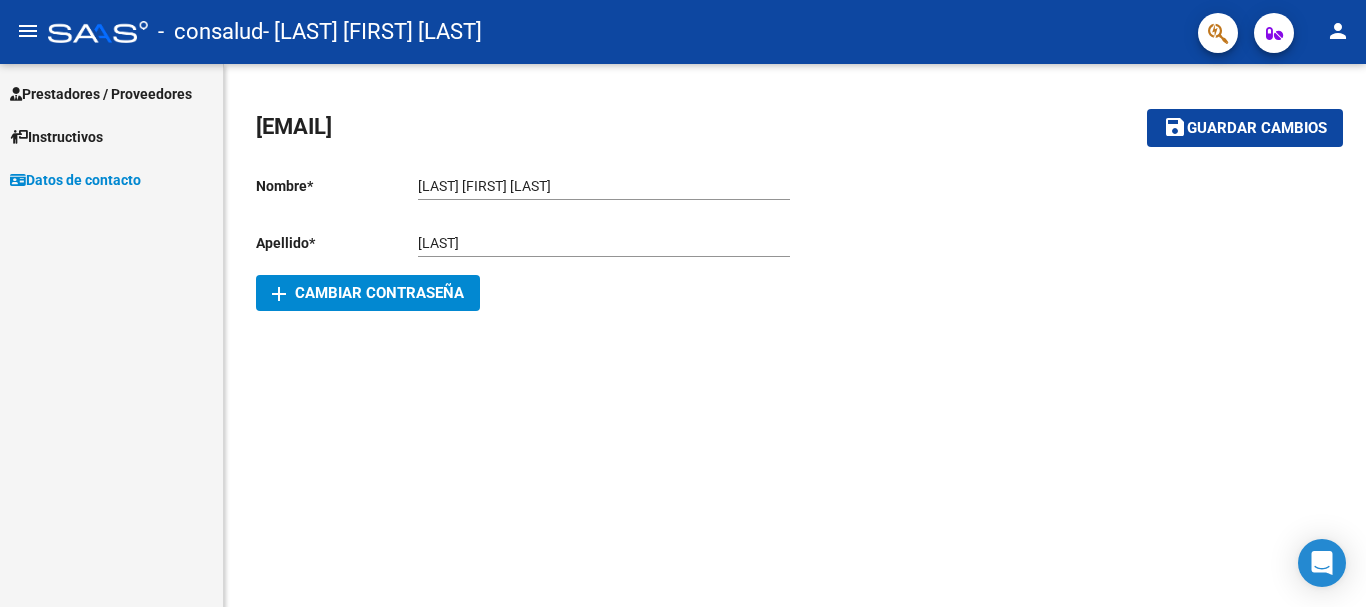 click on "add  Cambiar Contraseña" 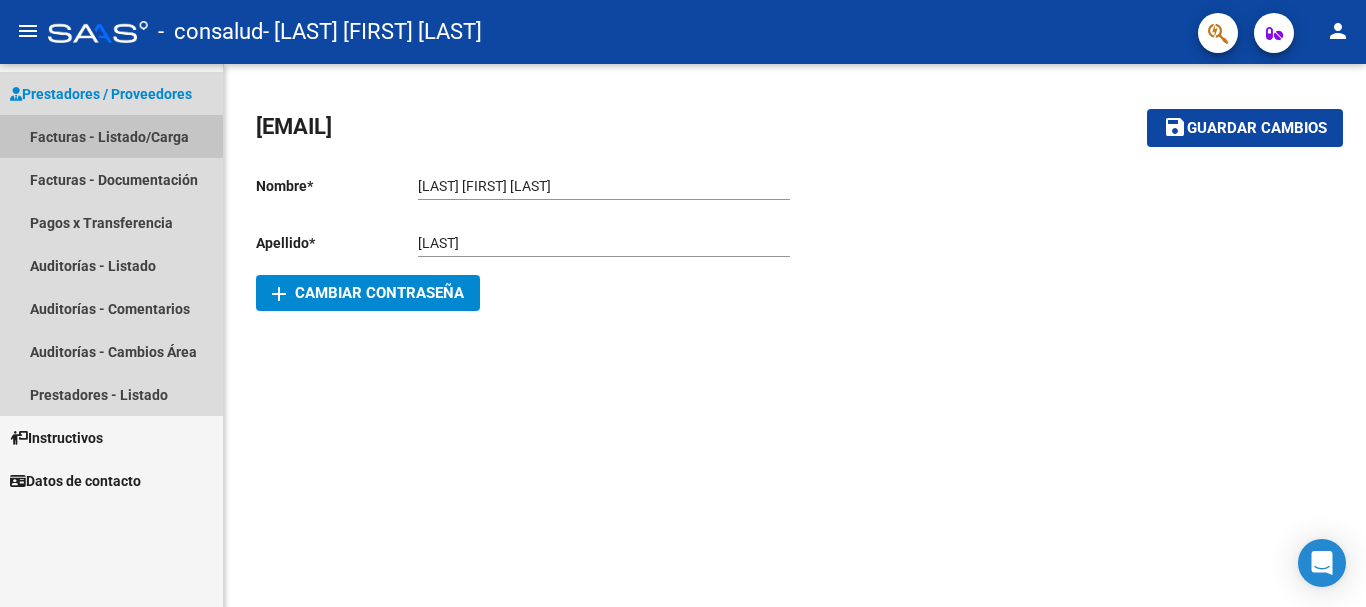 click on "Facturas - Listado/Carga" at bounding box center [111, 136] 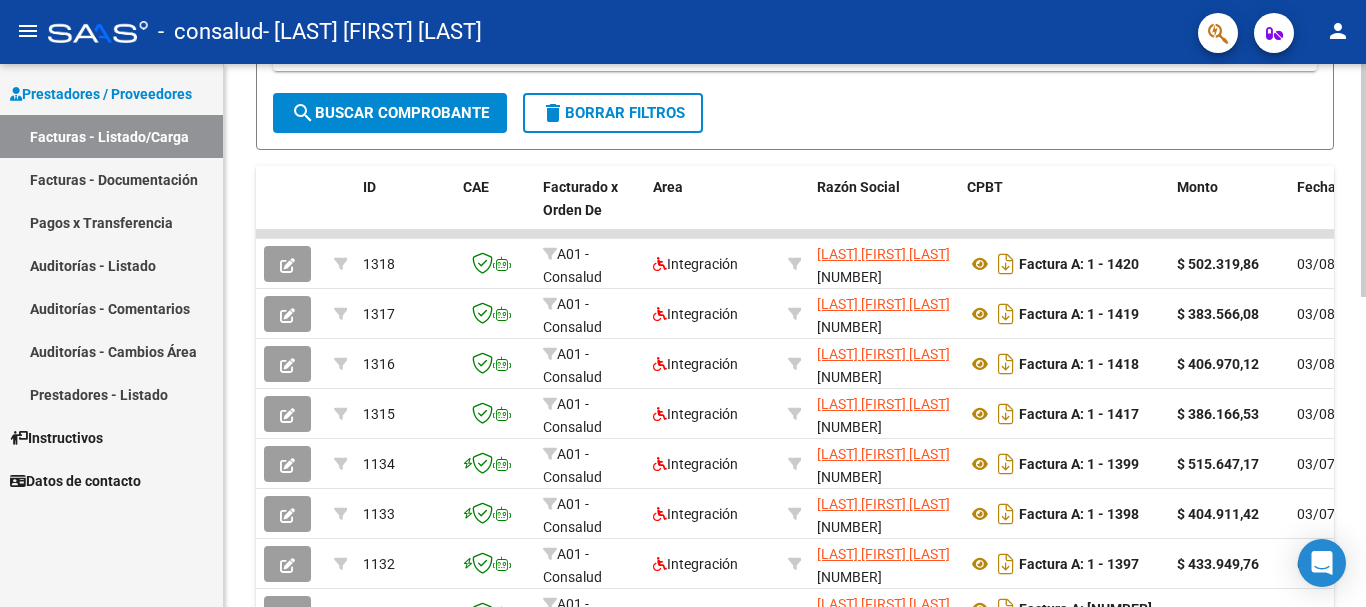 scroll, scrollTop: 600, scrollLeft: 0, axis: vertical 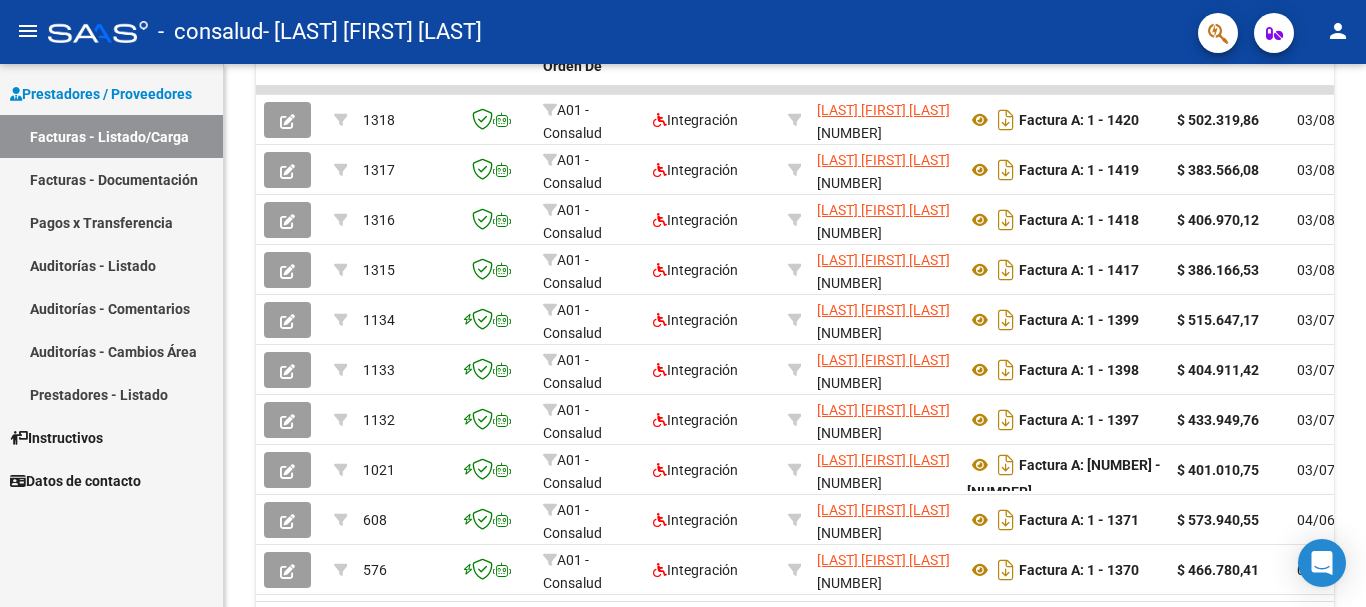 click on "Pagos x Transferencia" at bounding box center (111, 222) 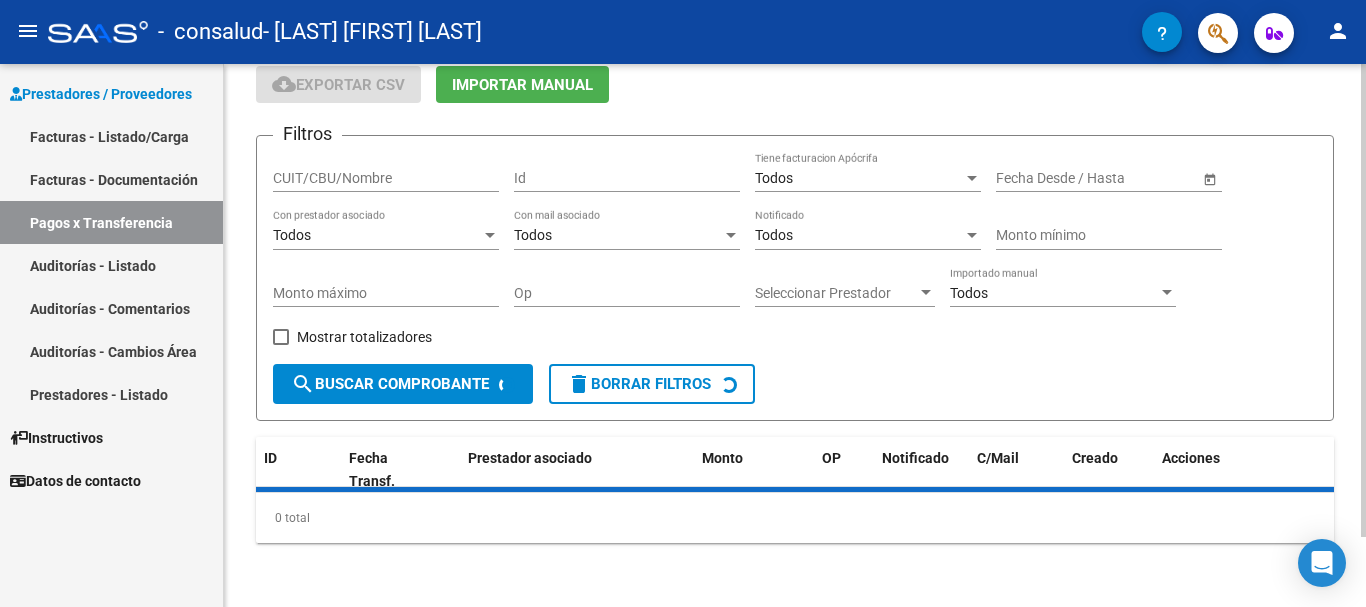 scroll, scrollTop: 126, scrollLeft: 0, axis: vertical 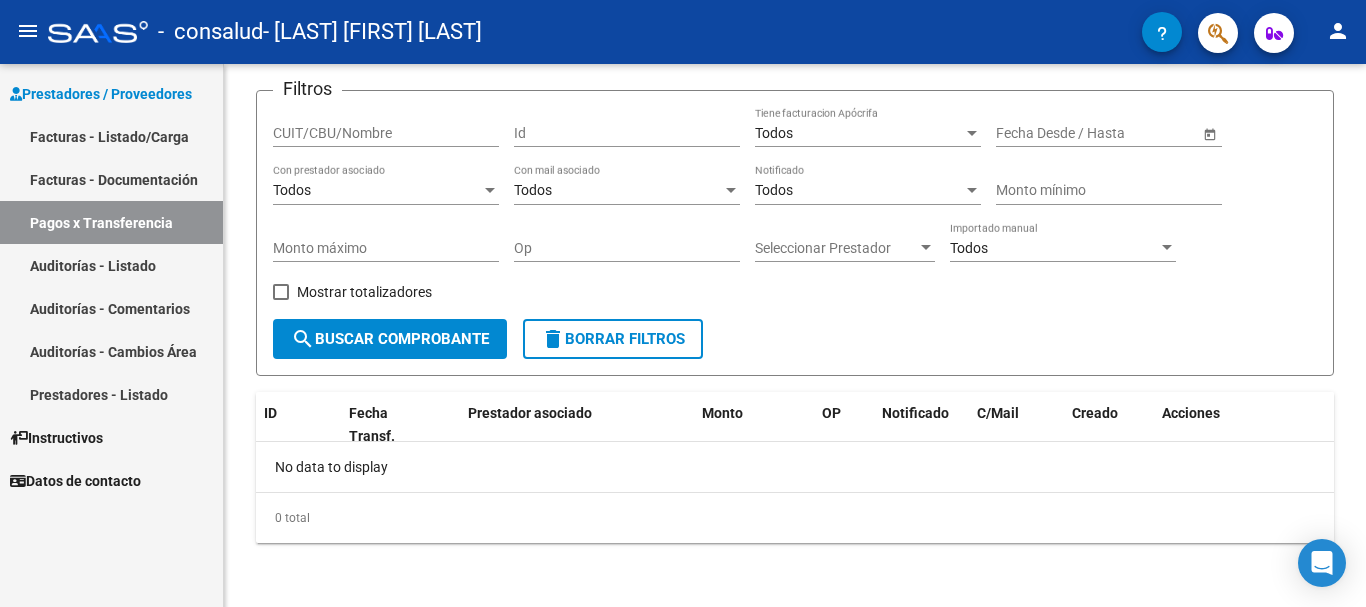 click on "Facturas - Listado/Carga" at bounding box center [111, 136] 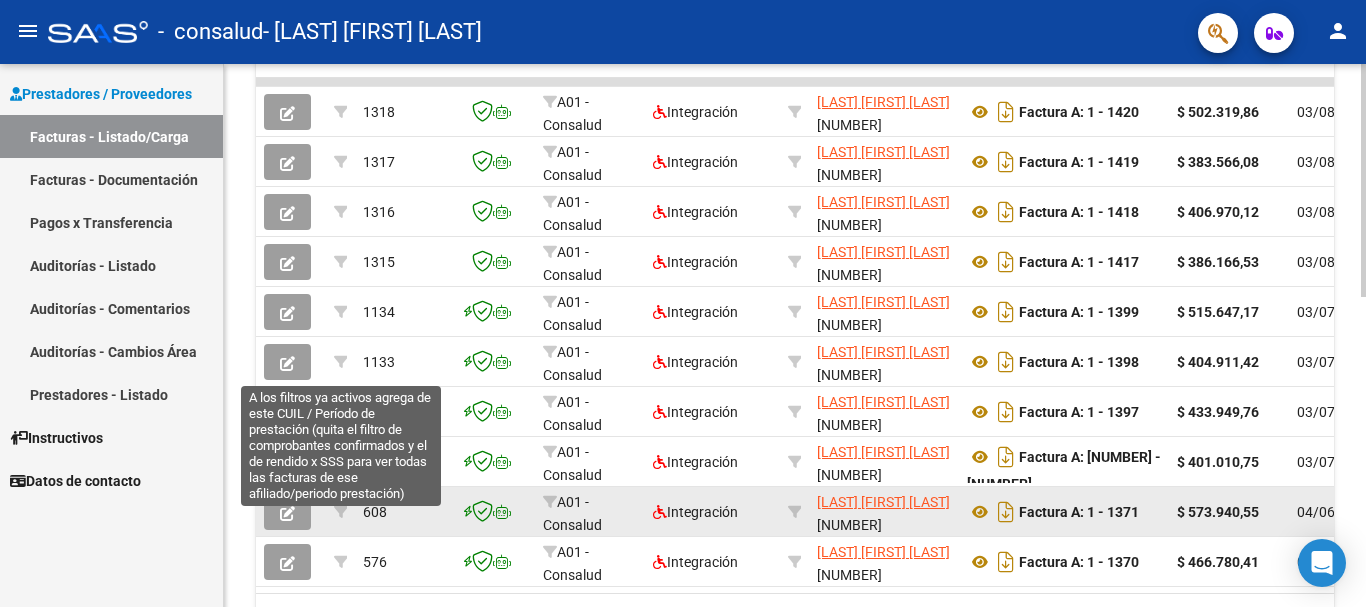 scroll, scrollTop: 725, scrollLeft: 0, axis: vertical 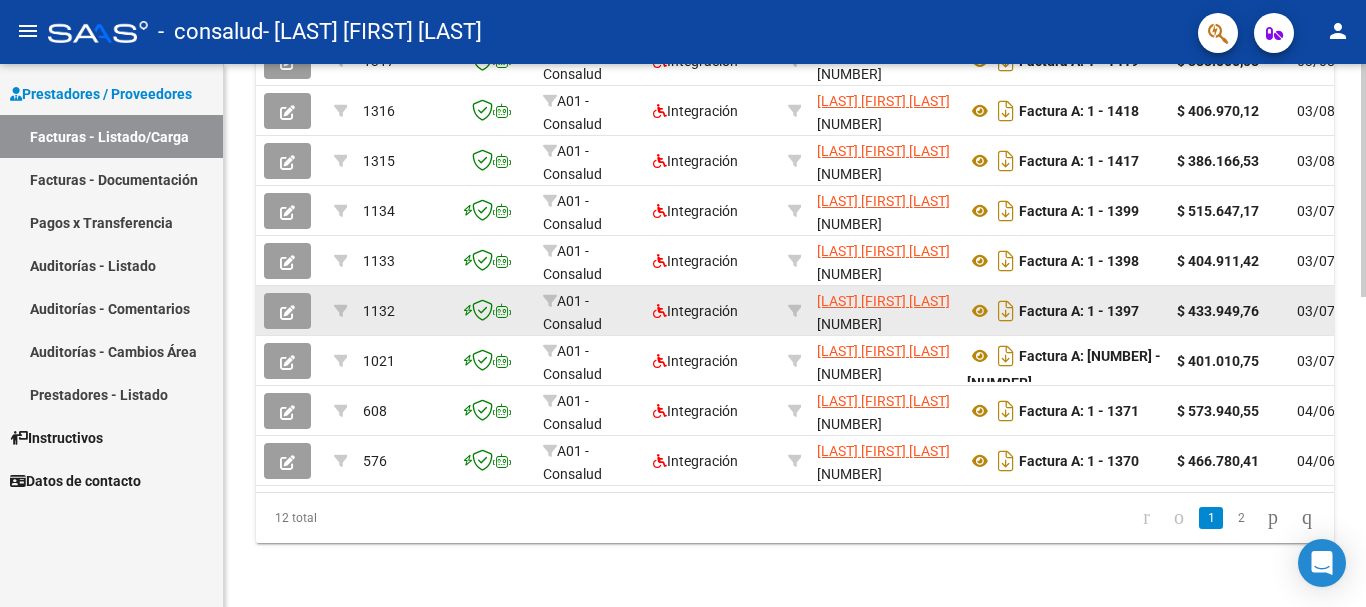 click 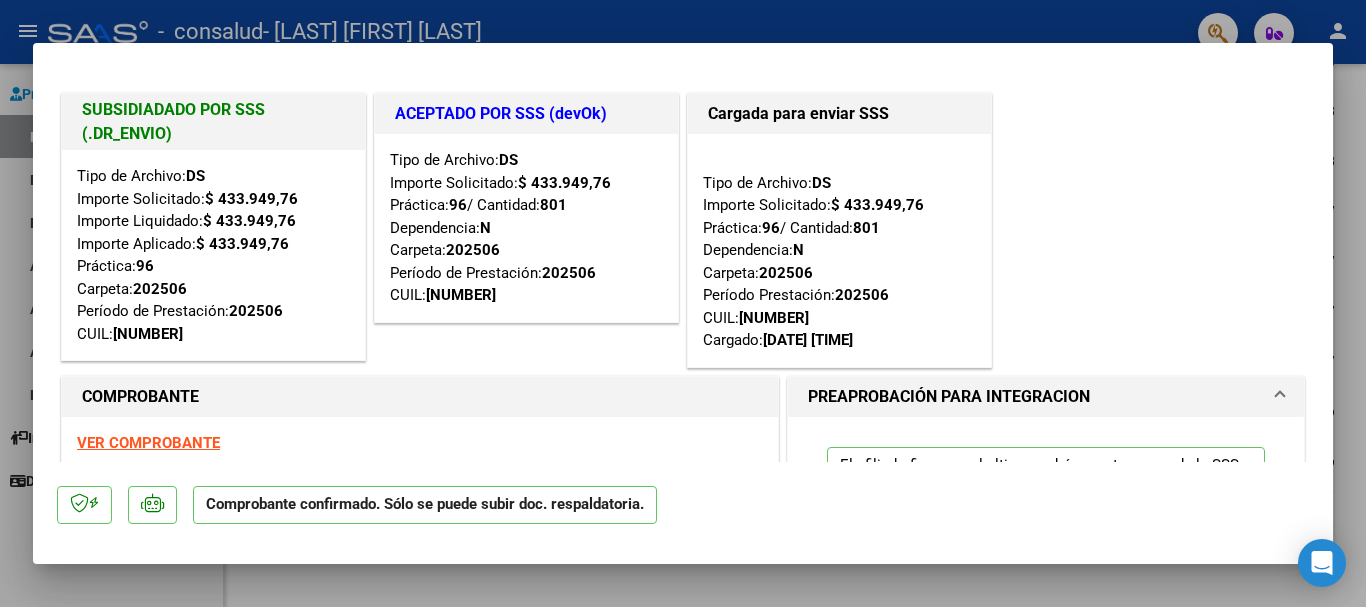 click at bounding box center (683, 303) 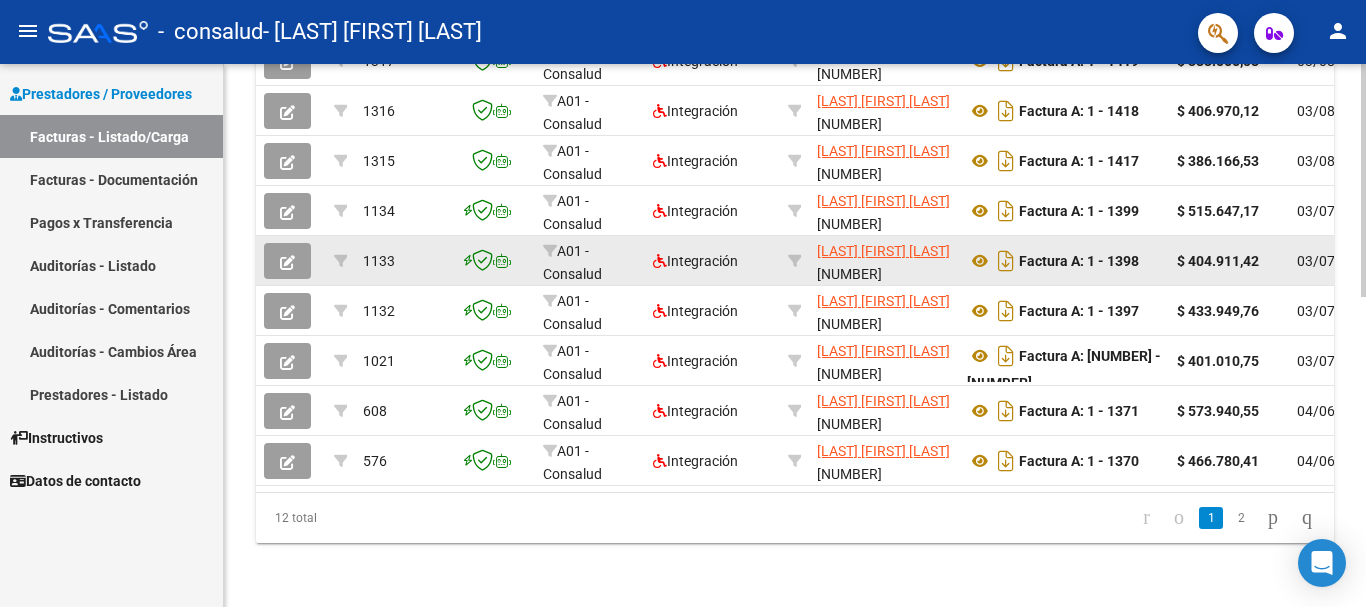 click 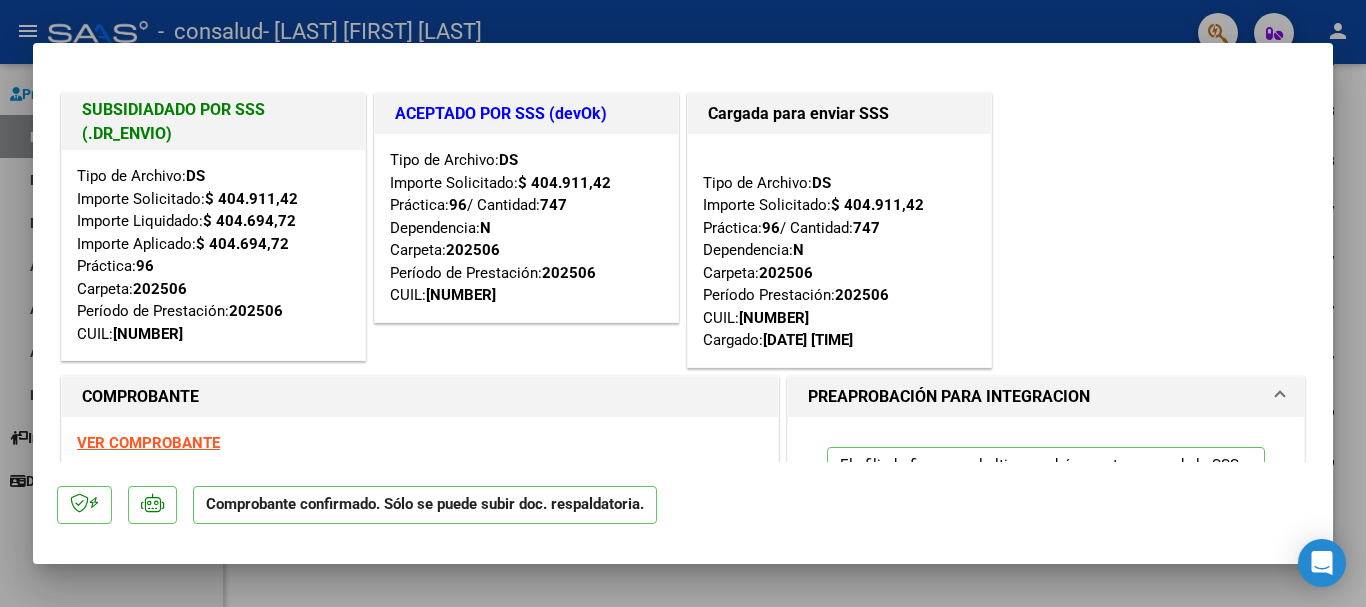 click at bounding box center (683, 303) 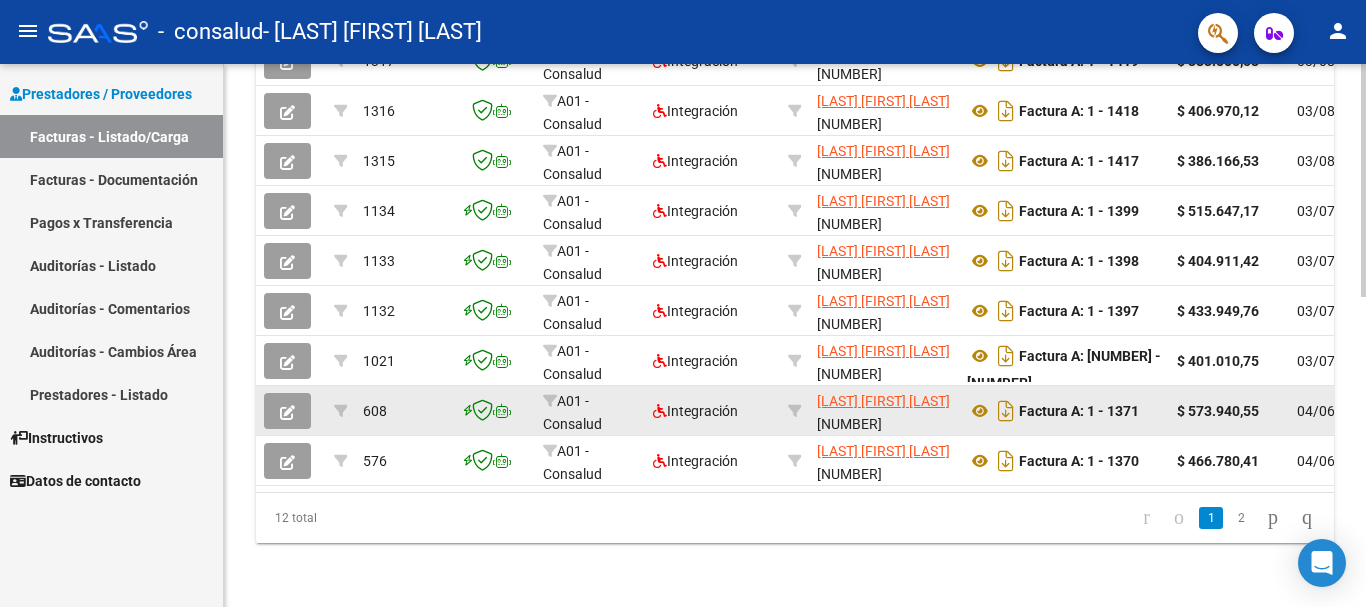 click 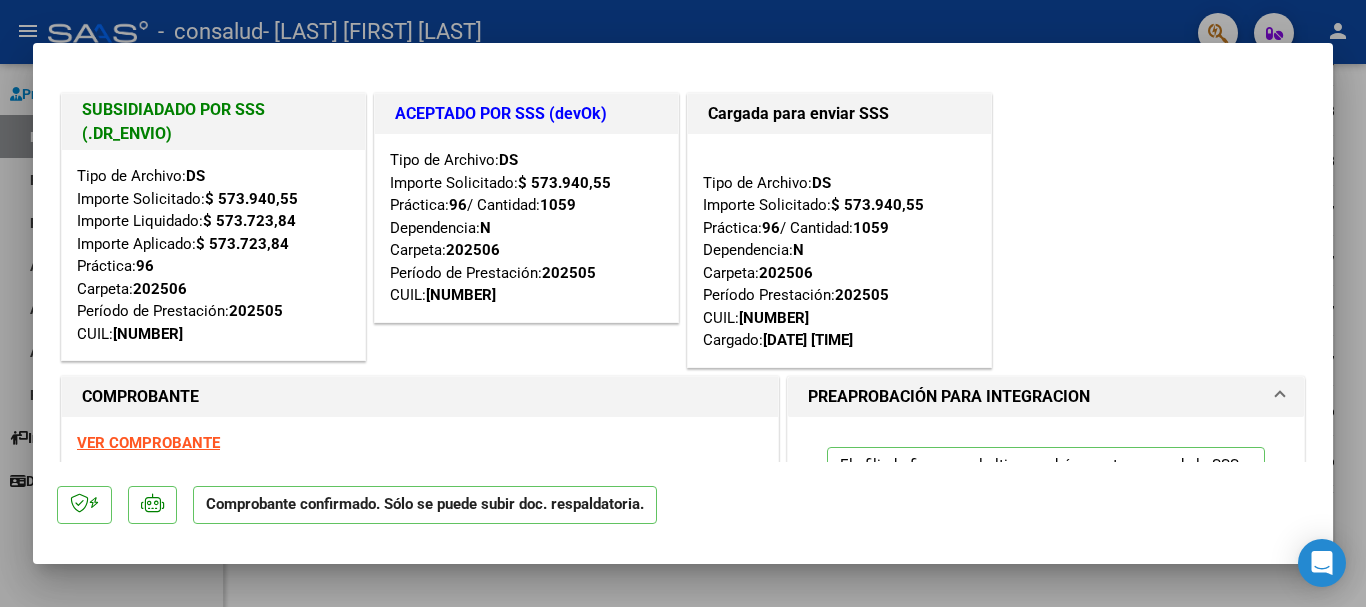 click at bounding box center [683, 303] 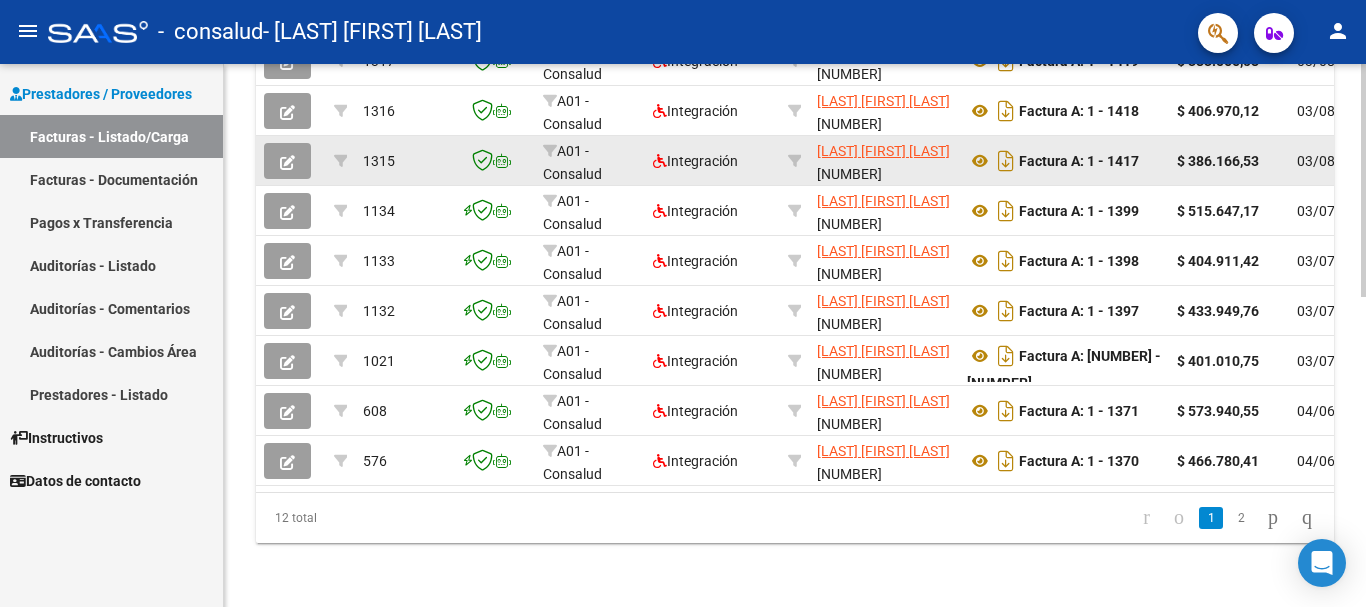 click 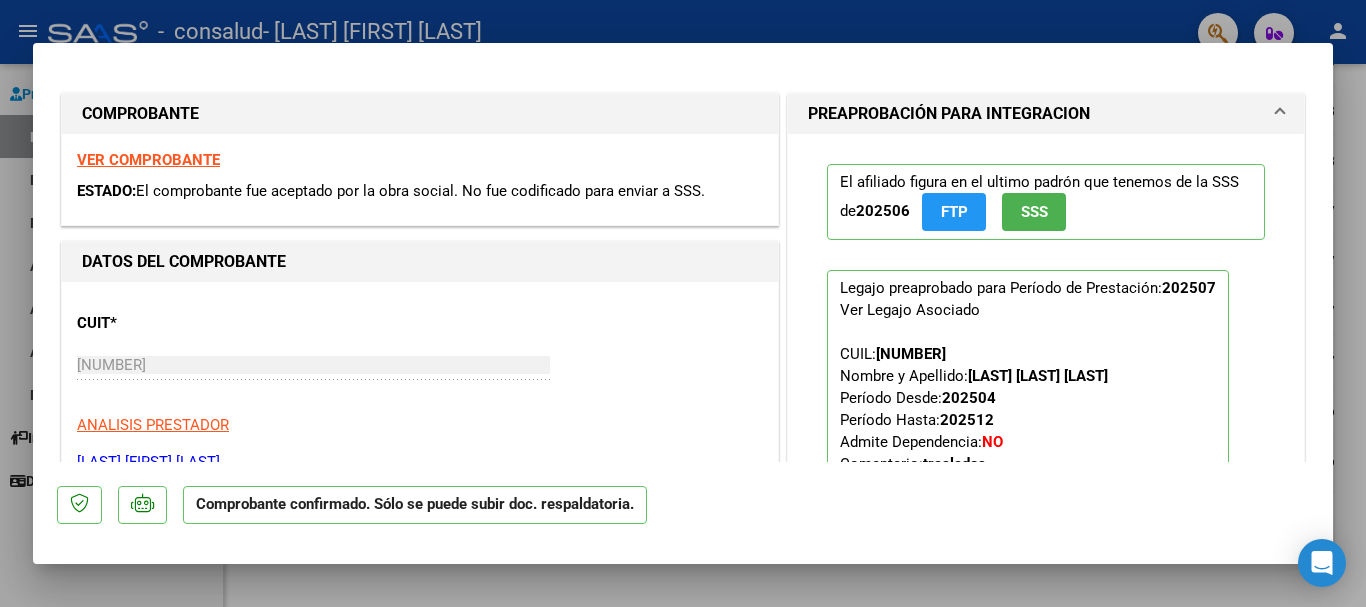 click at bounding box center [683, 303] 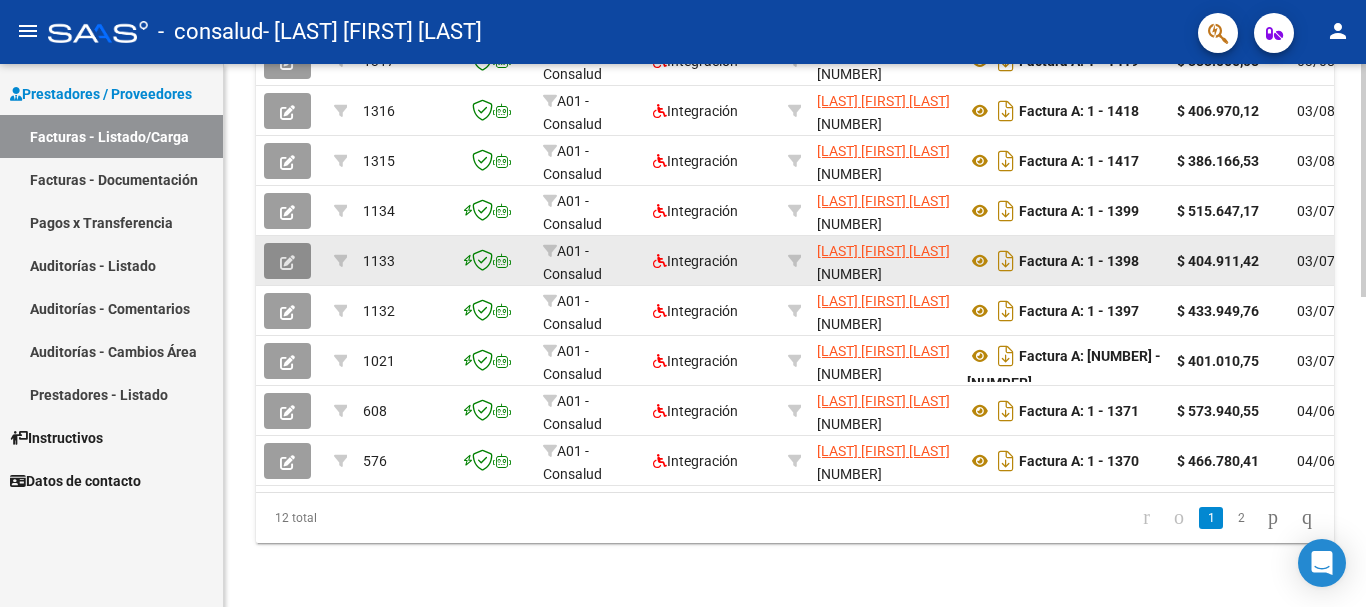 click 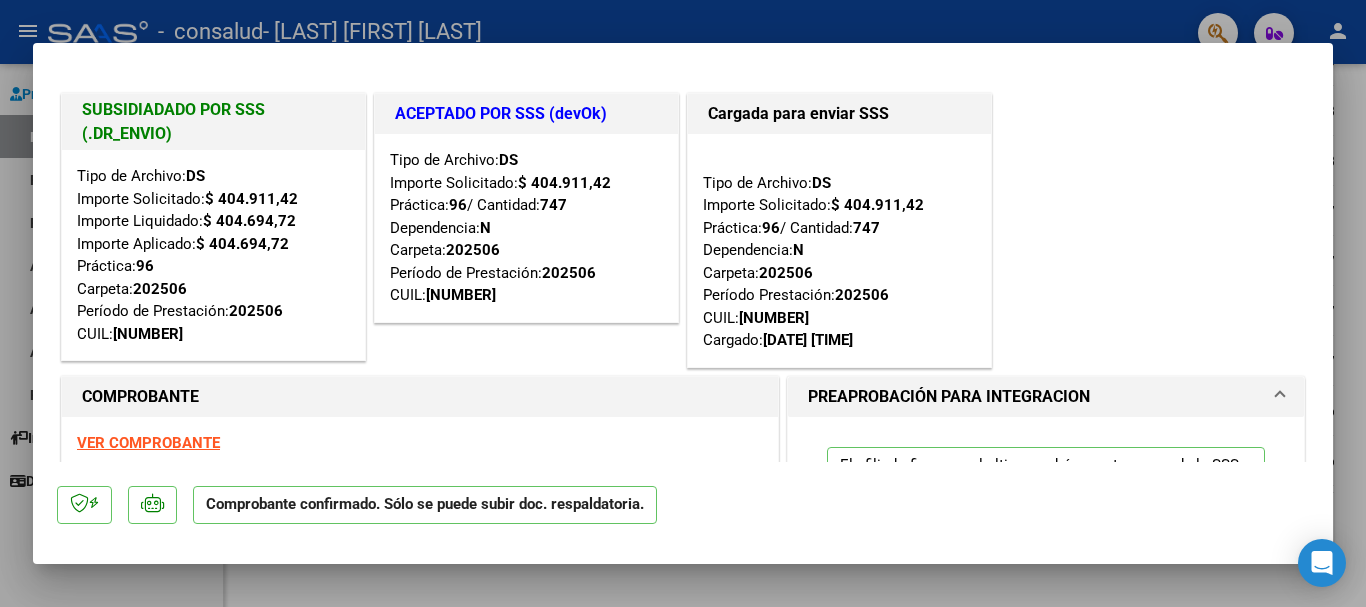 click at bounding box center [683, 303] 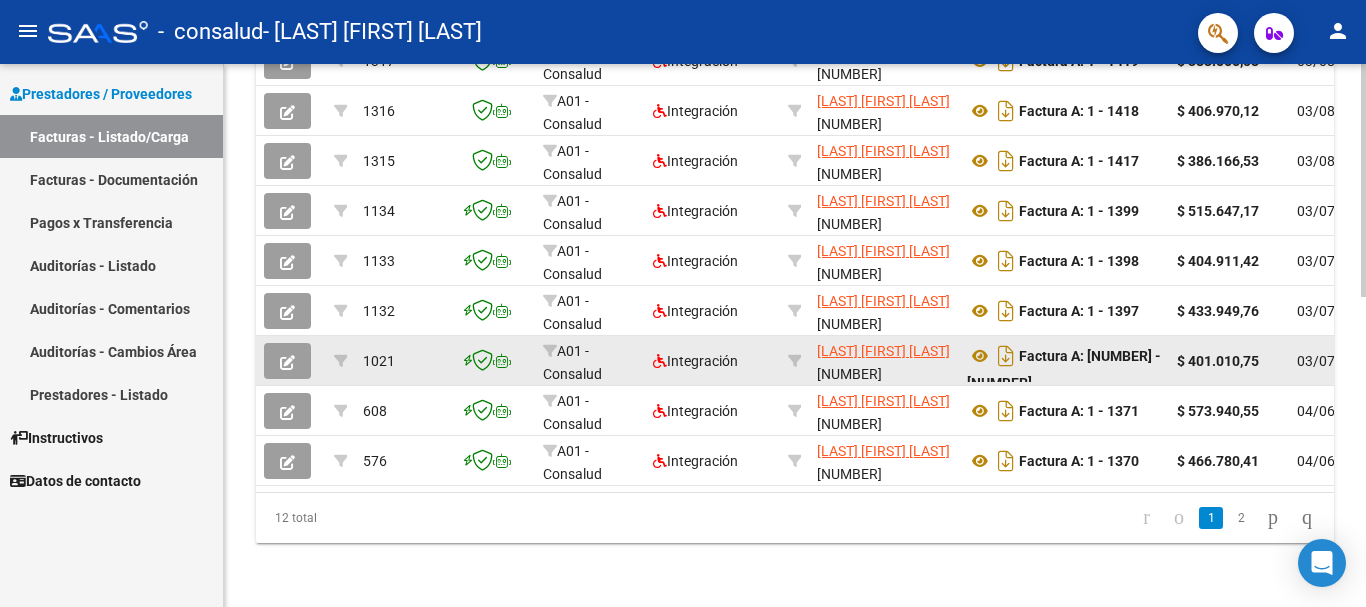click 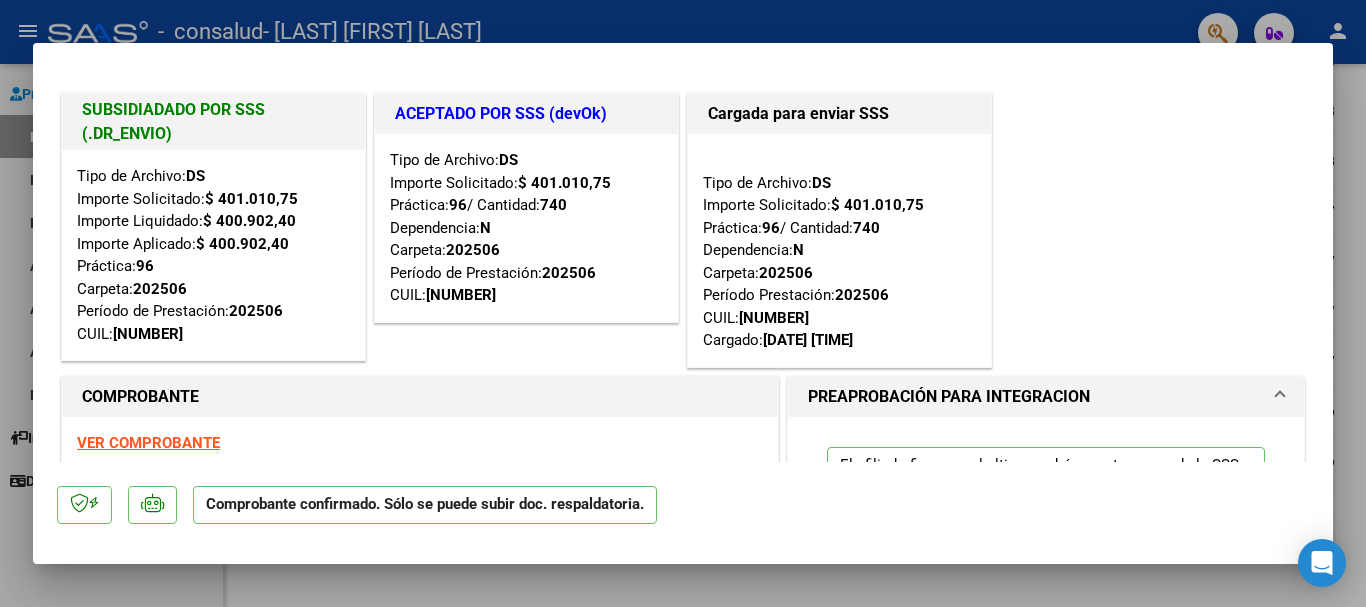 click at bounding box center [683, 303] 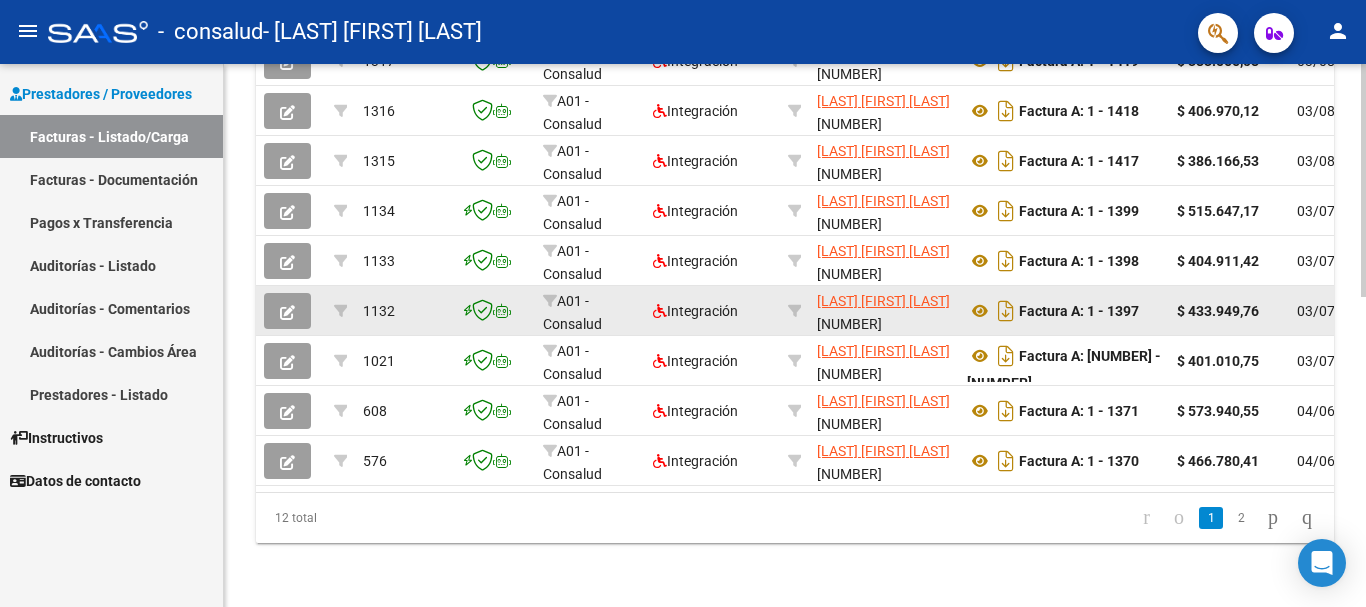 click 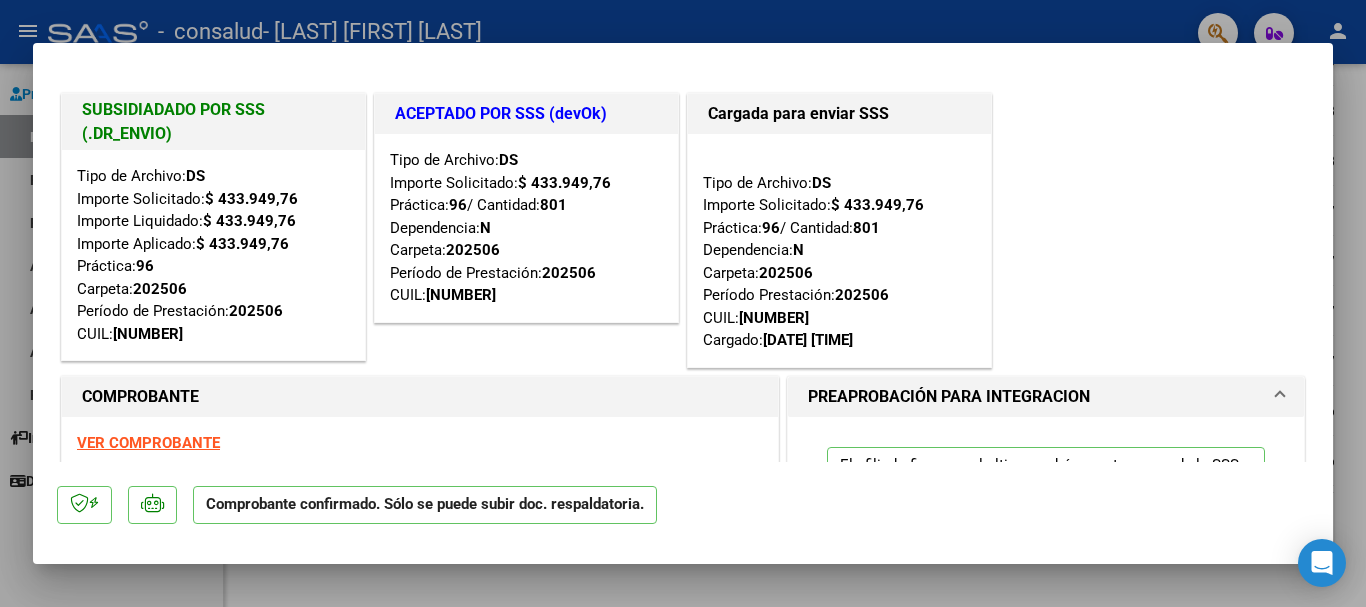 click at bounding box center (683, 303) 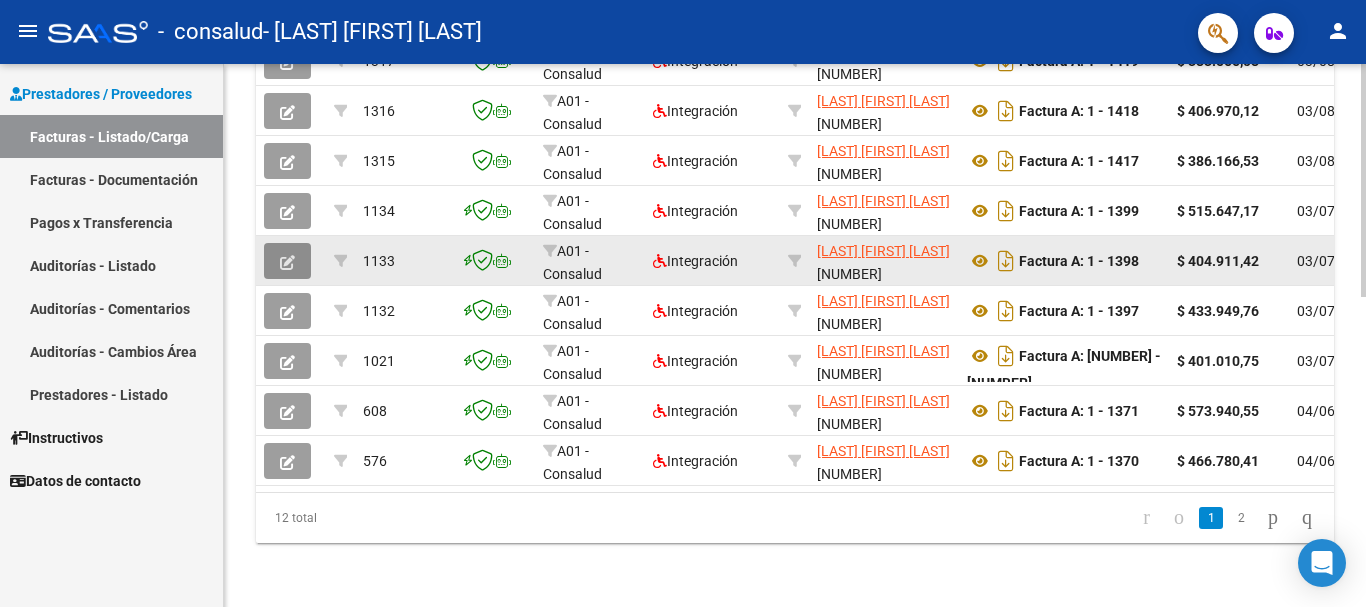 click 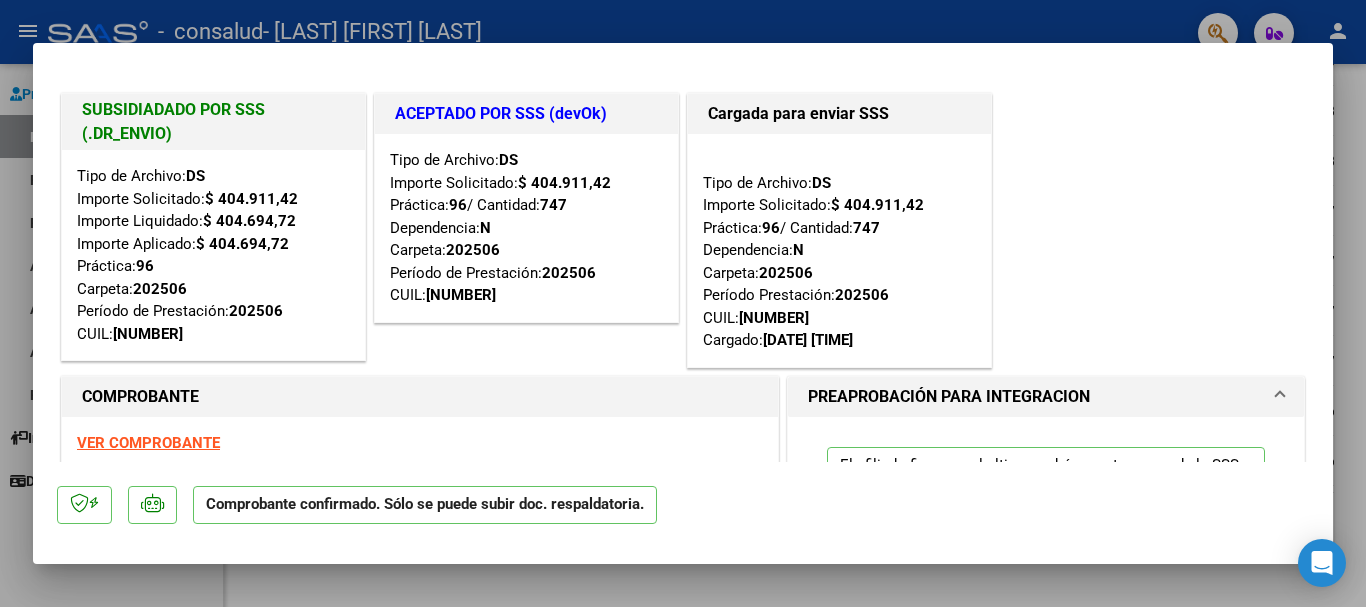 click at bounding box center (683, 303) 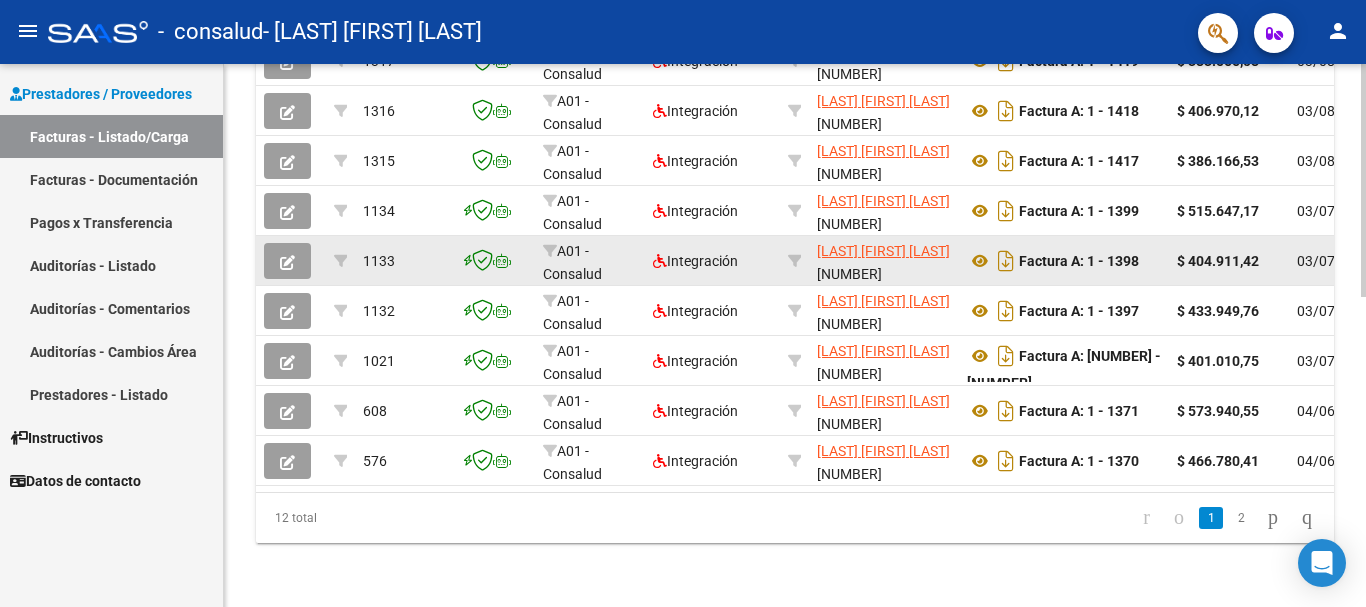 click 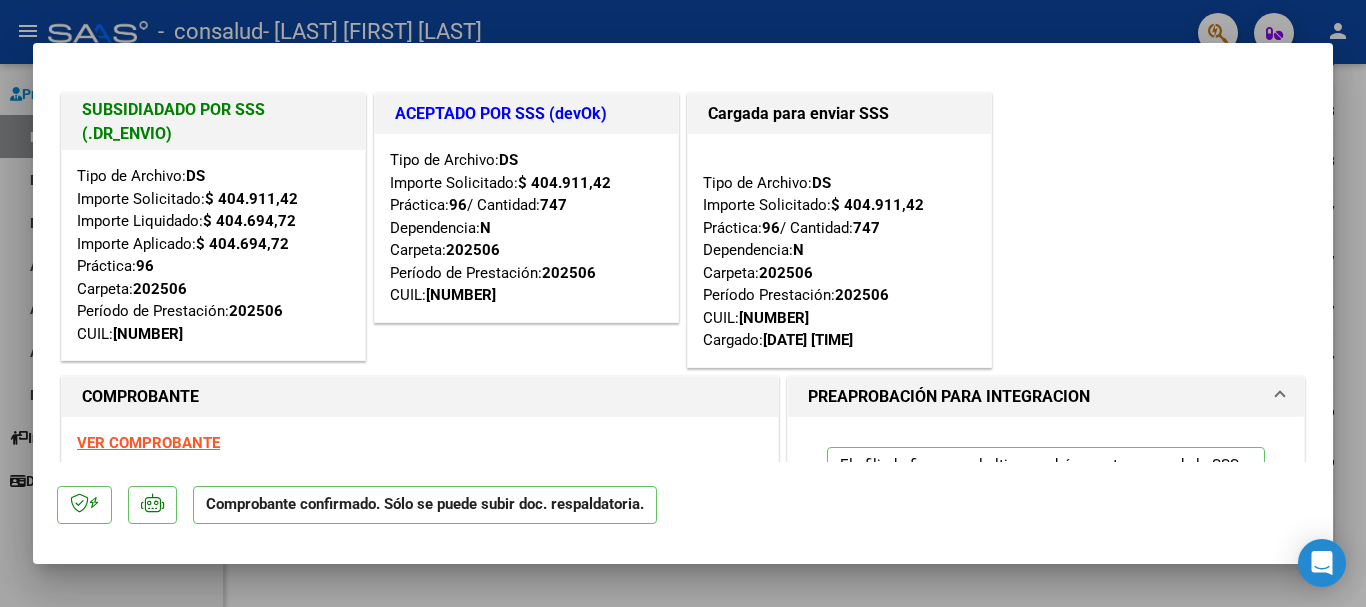 click at bounding box center [683, 303] 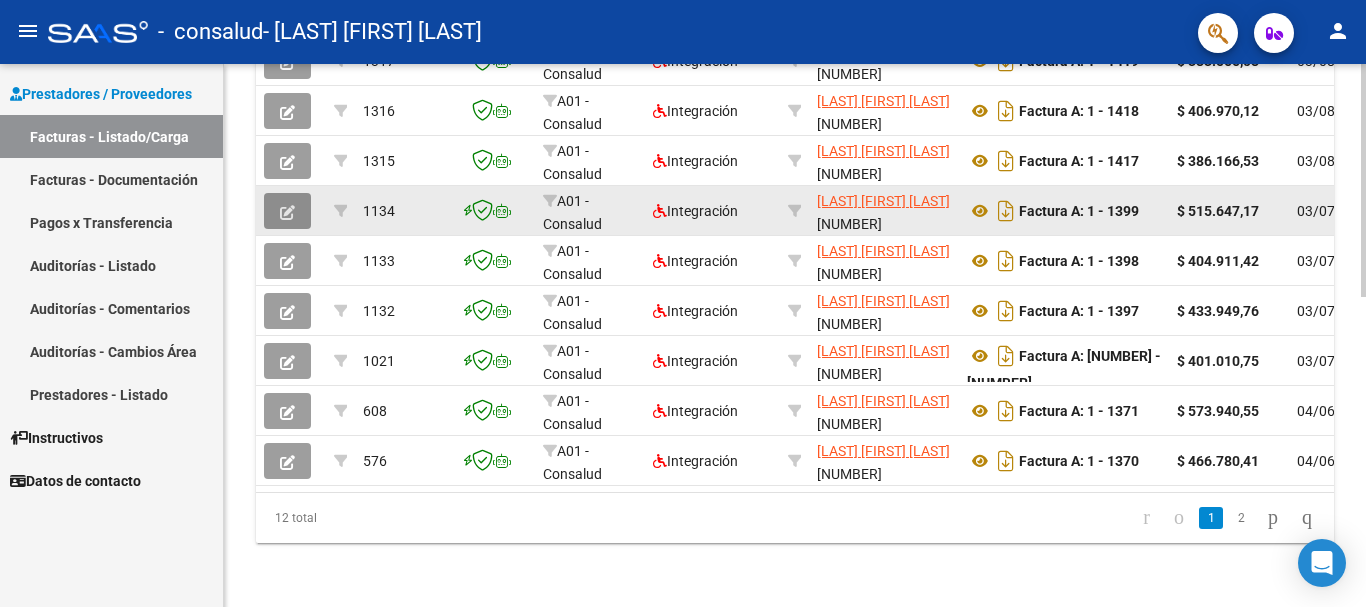 click 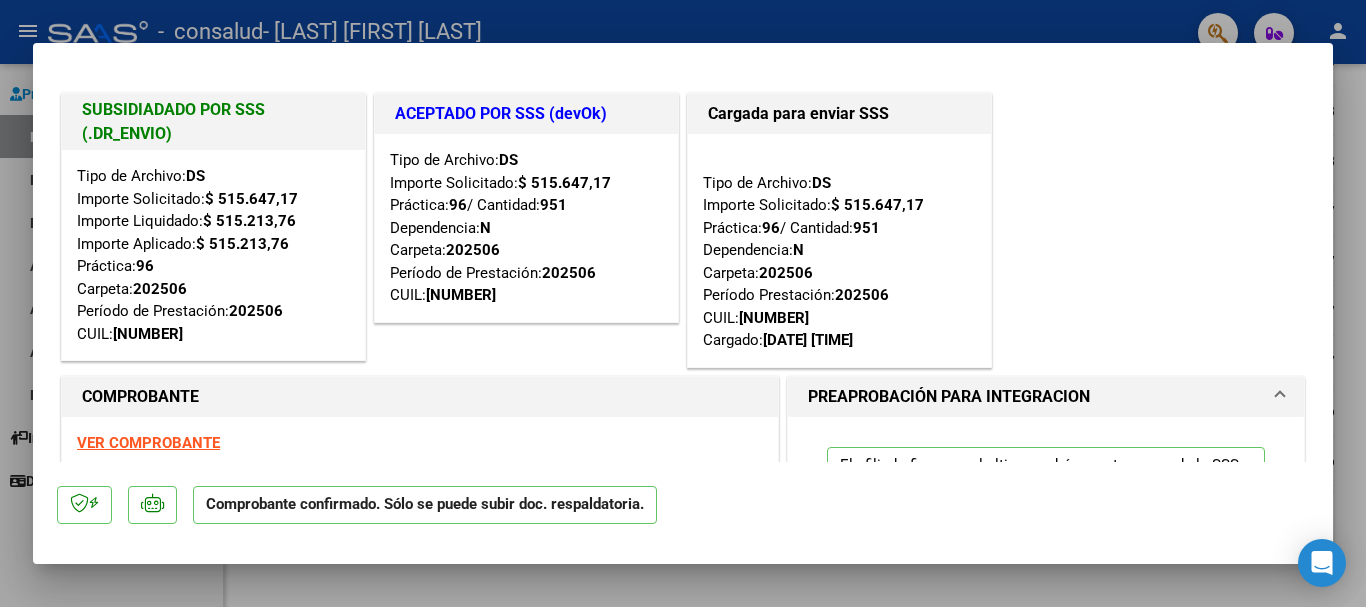 click at bounding box center (683, 303) 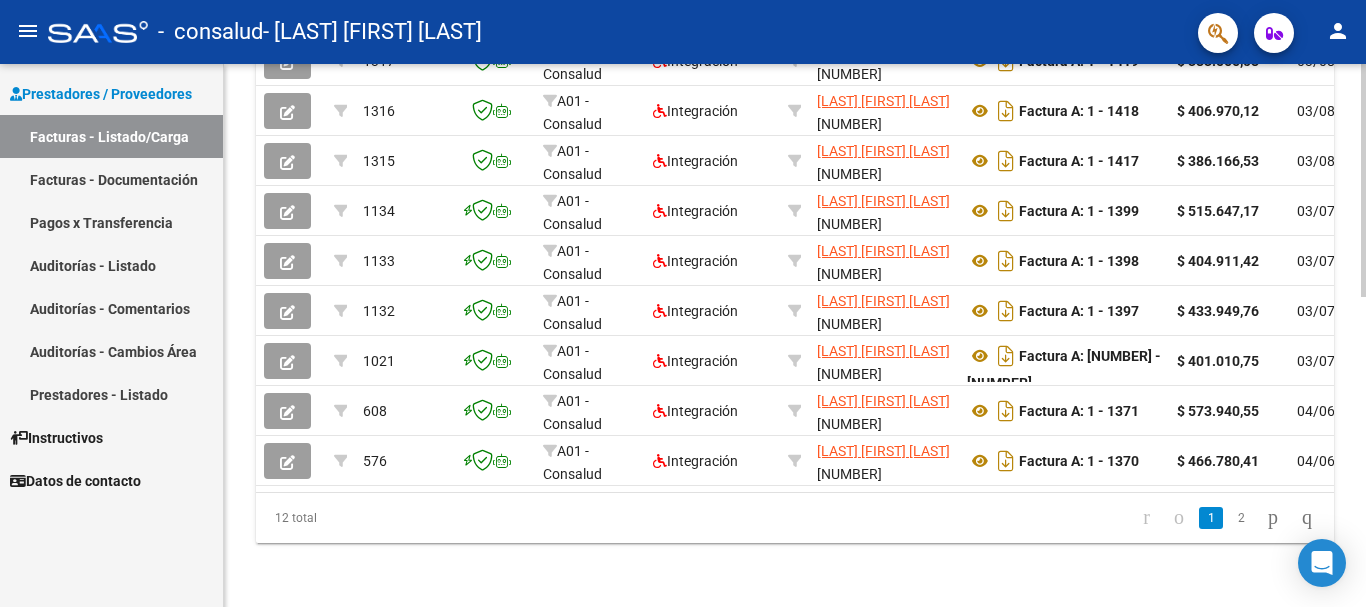 scroll, scrollTop: 0, scrollLeft: 332, axis: horizontal 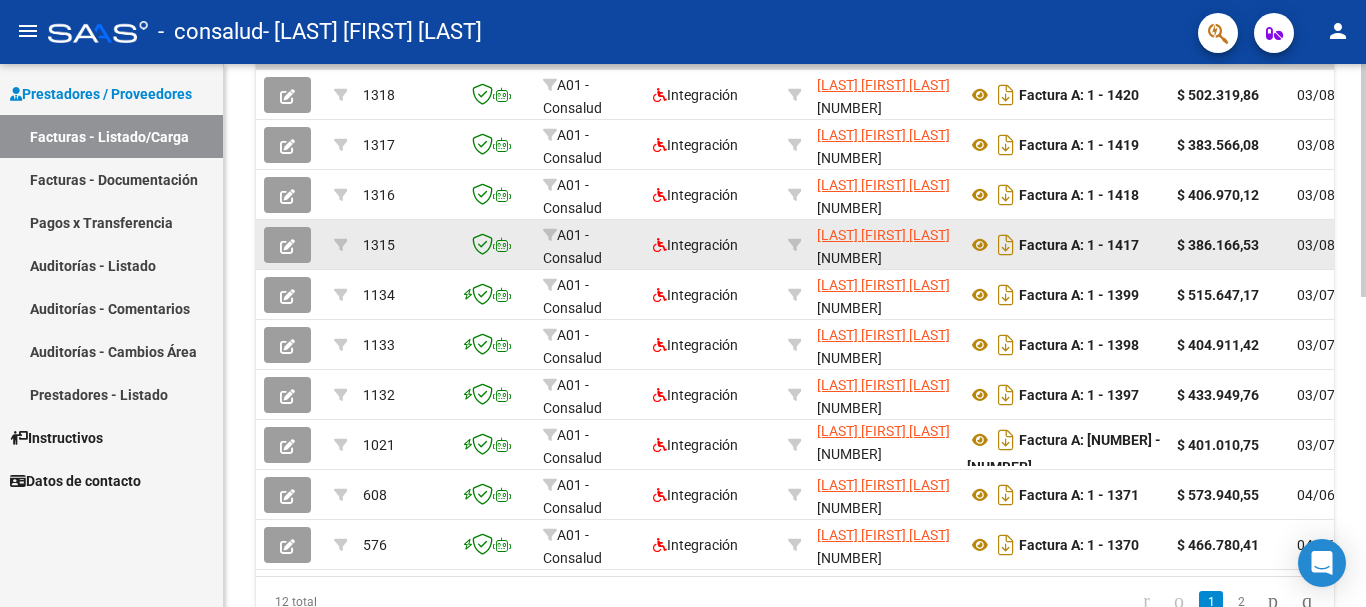 click 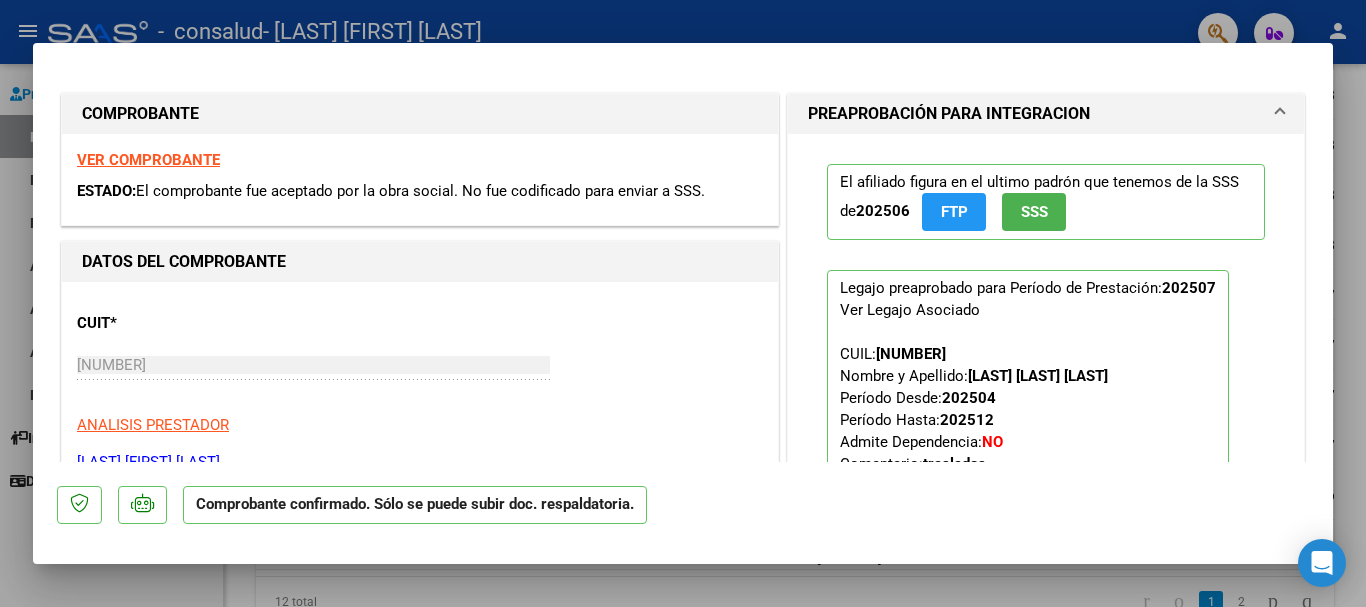 click at bounding box center (683, 303) 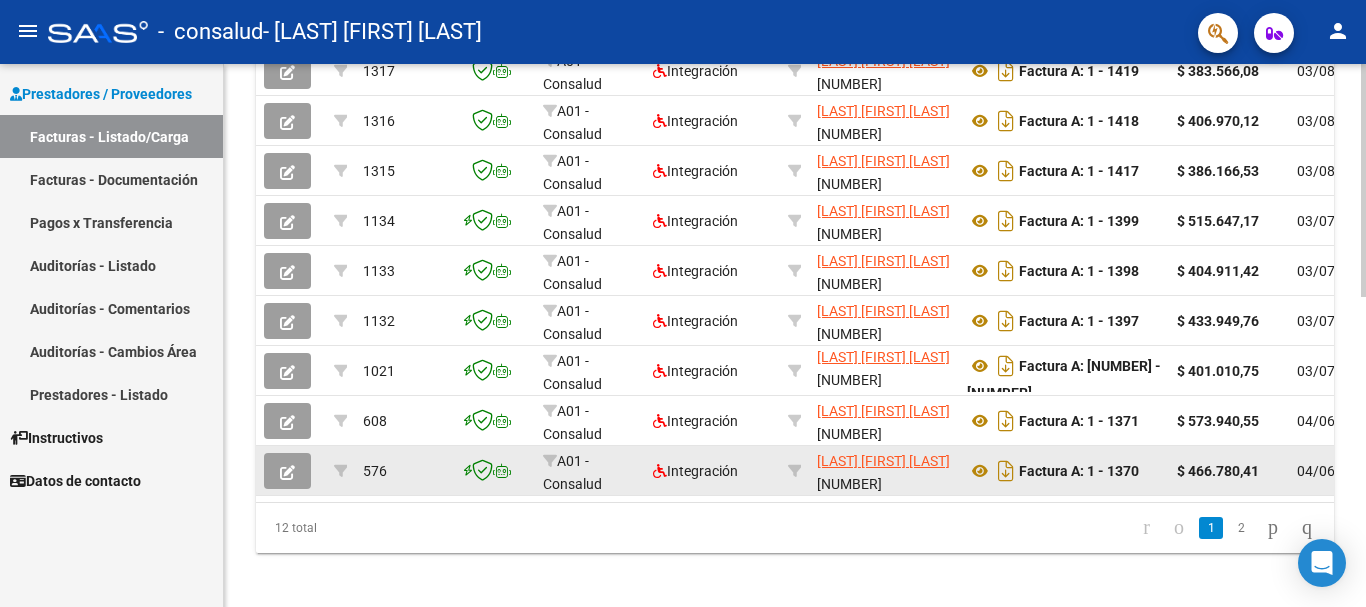 scroll, scrollTop: 725, scrollLeft: 0, axis: vertical 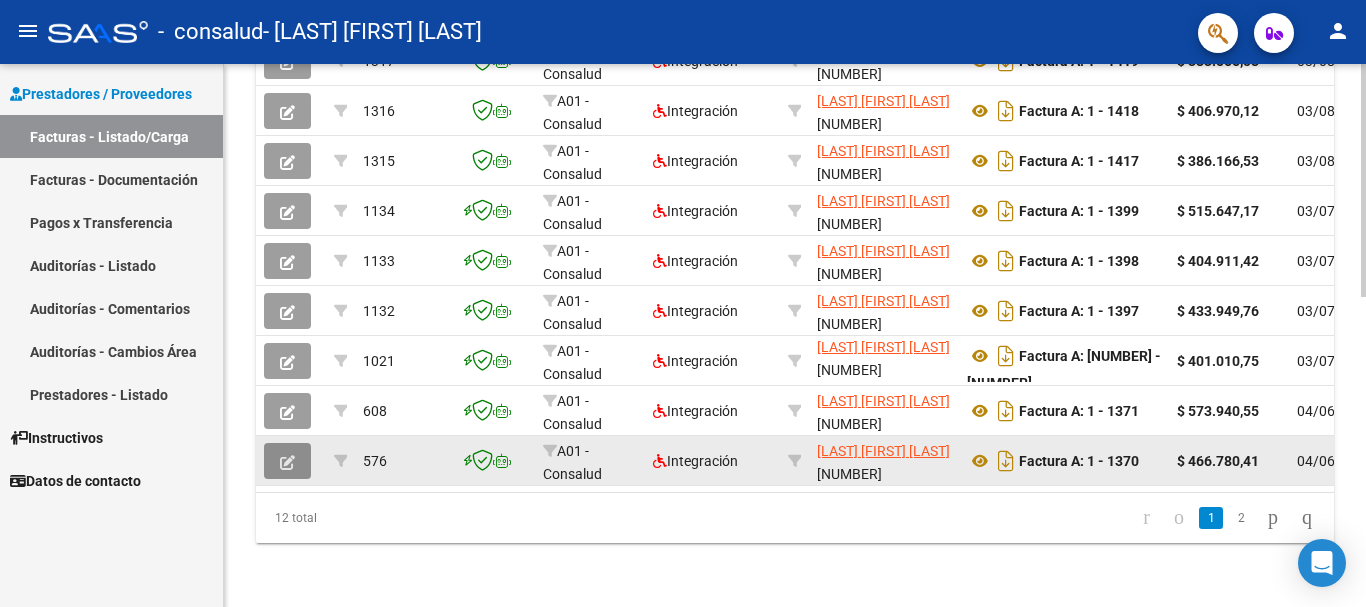 click 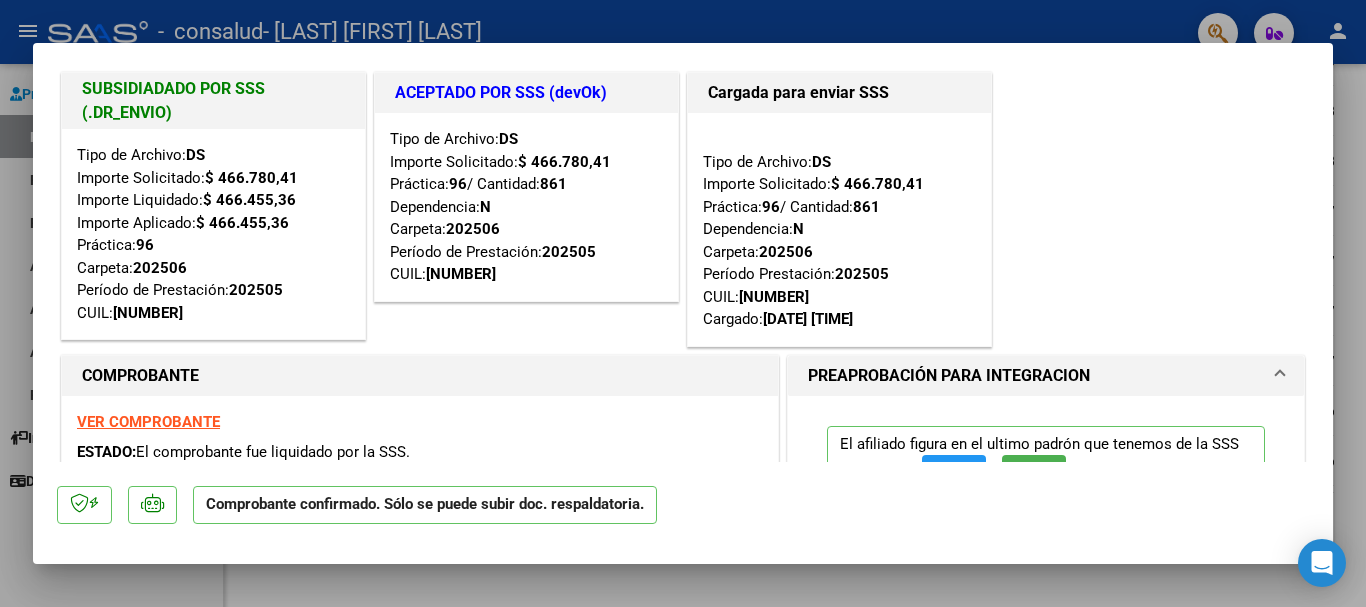 scroll, scrollTop: 0, scrollLeft: 0, axis: both 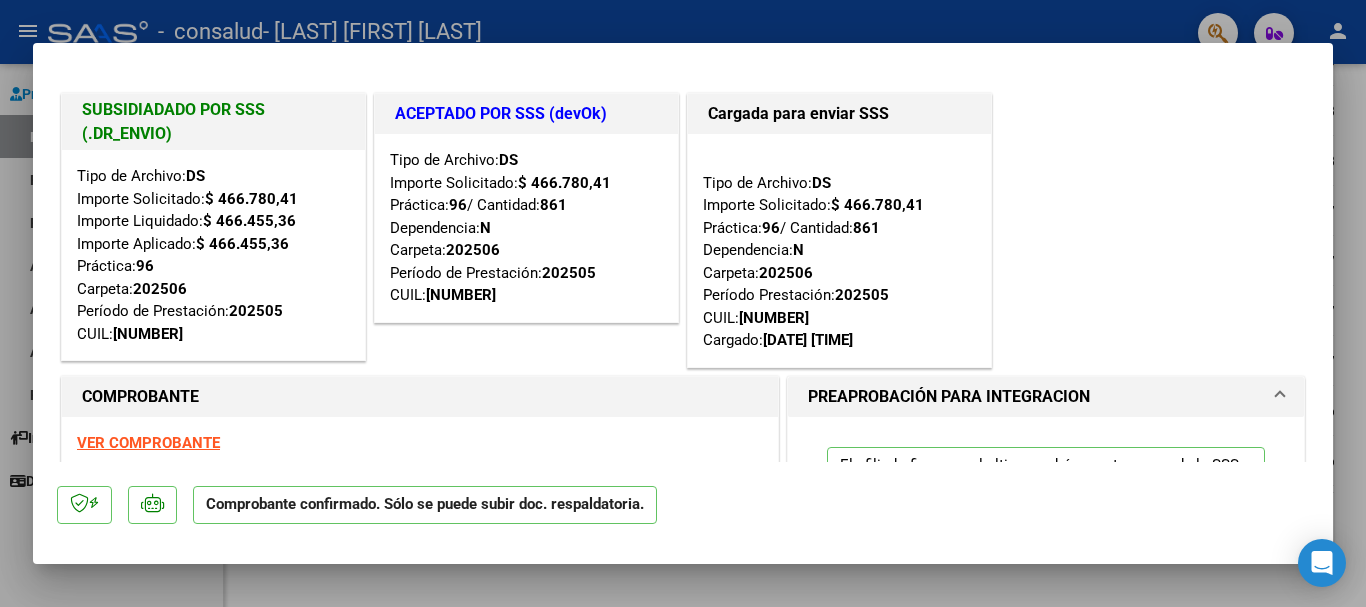 click 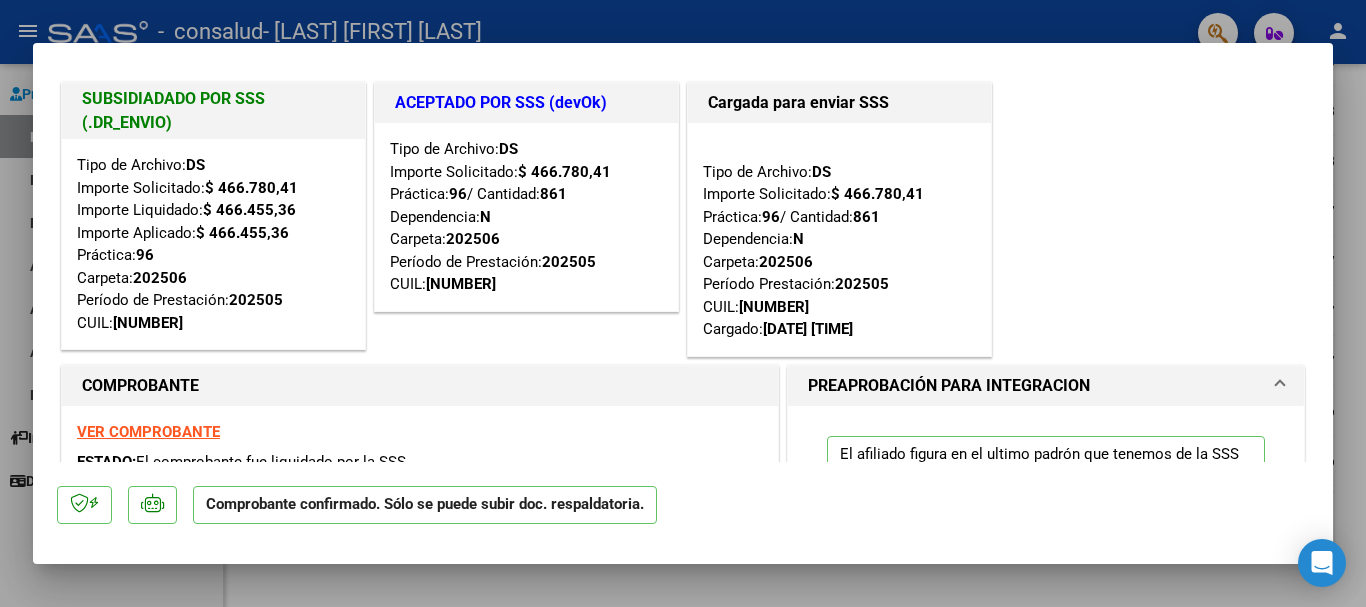 scroll, scrollTop: 0, scrollLeft: 0, axis: both 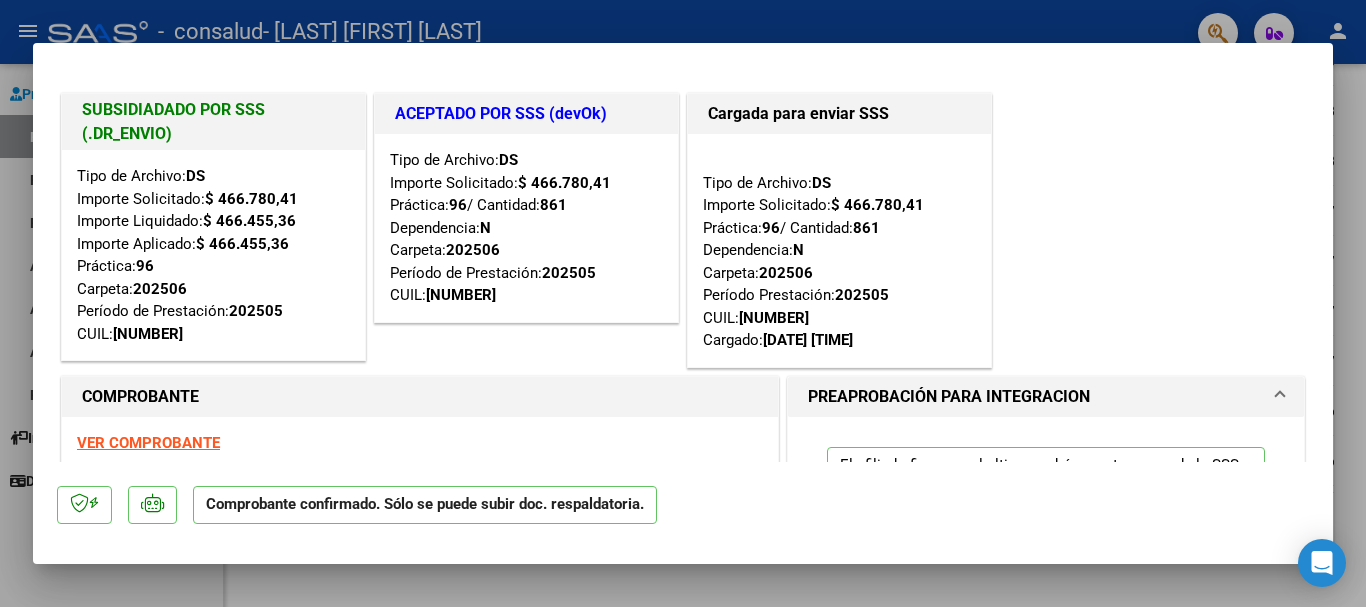 click at bounding box center [683, 303] 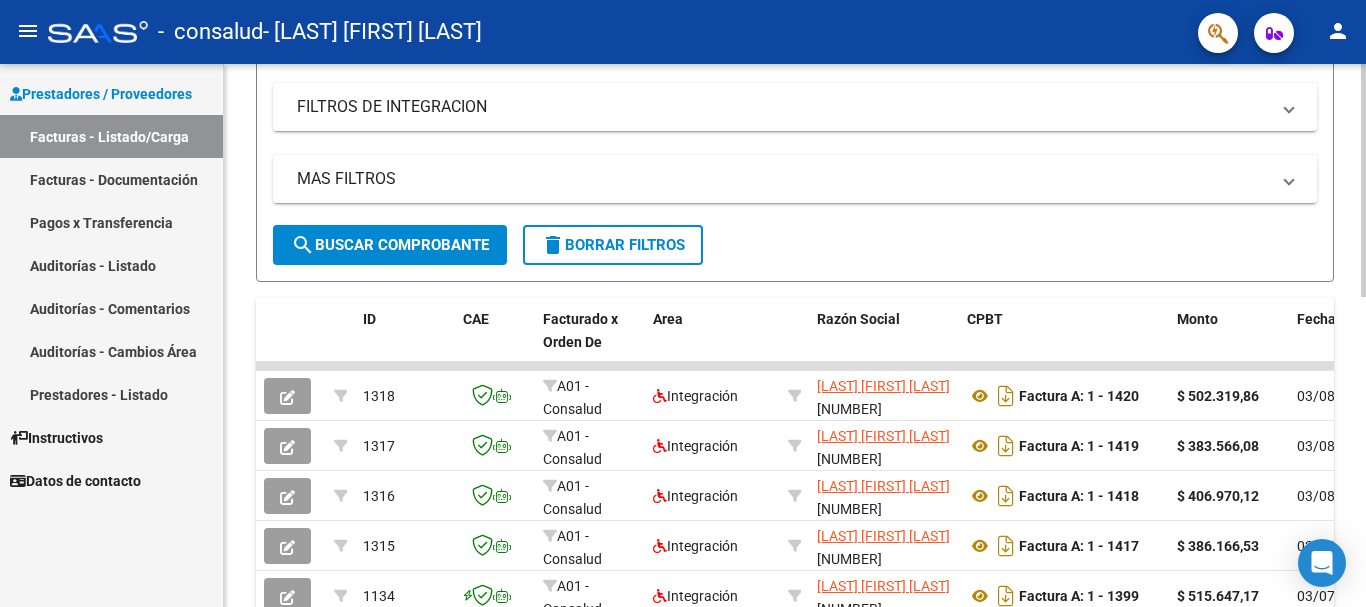 scroll, scrollTop: 0, scrollLeft: 0, axis: both 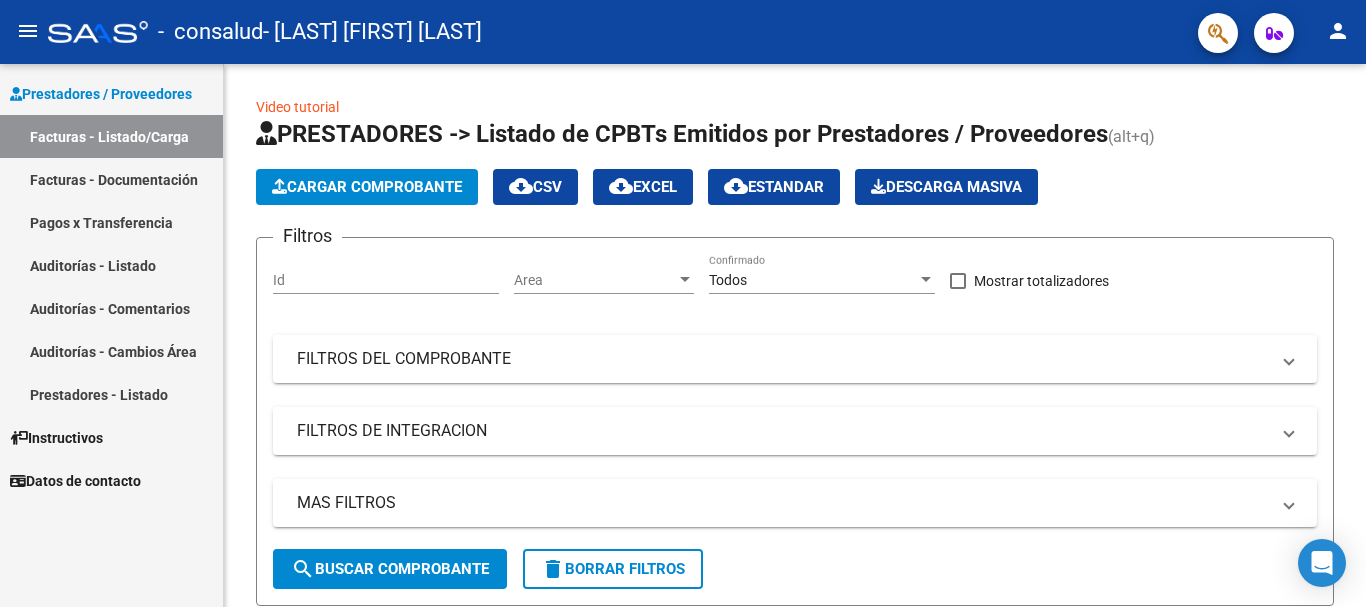 click on "- [LAST] [FIRST] [LAST]" 